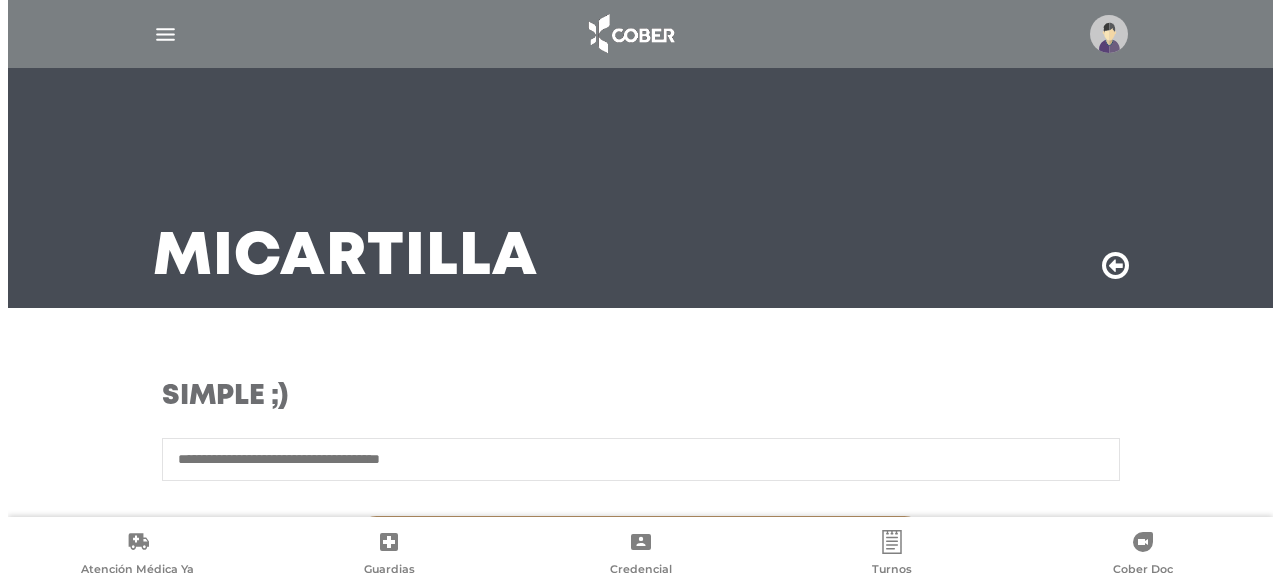 scroll, scrollTop: 0, scrollLeft: 0, axis: both 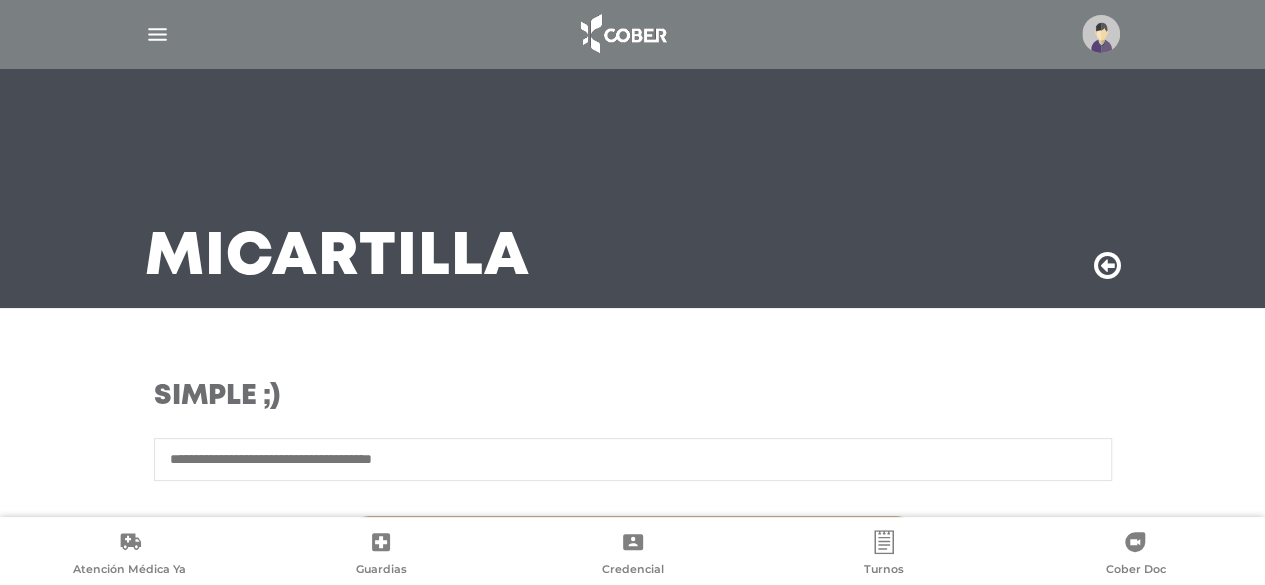 click at bounding box center (633, 34) 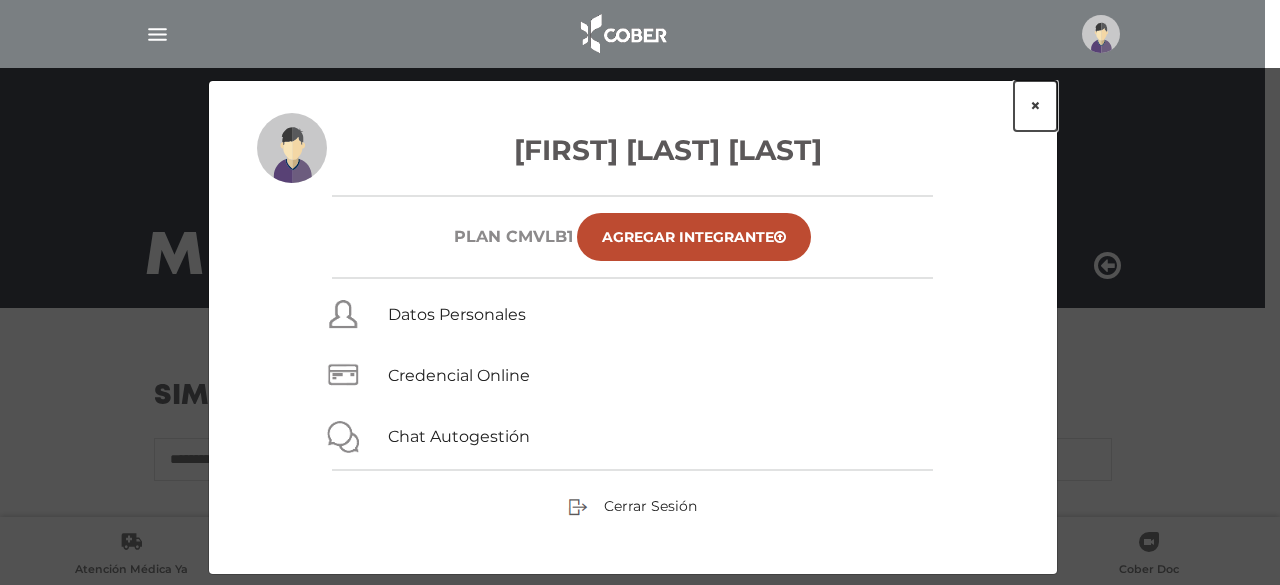 click on "×" at bounding box center [1035, 106] 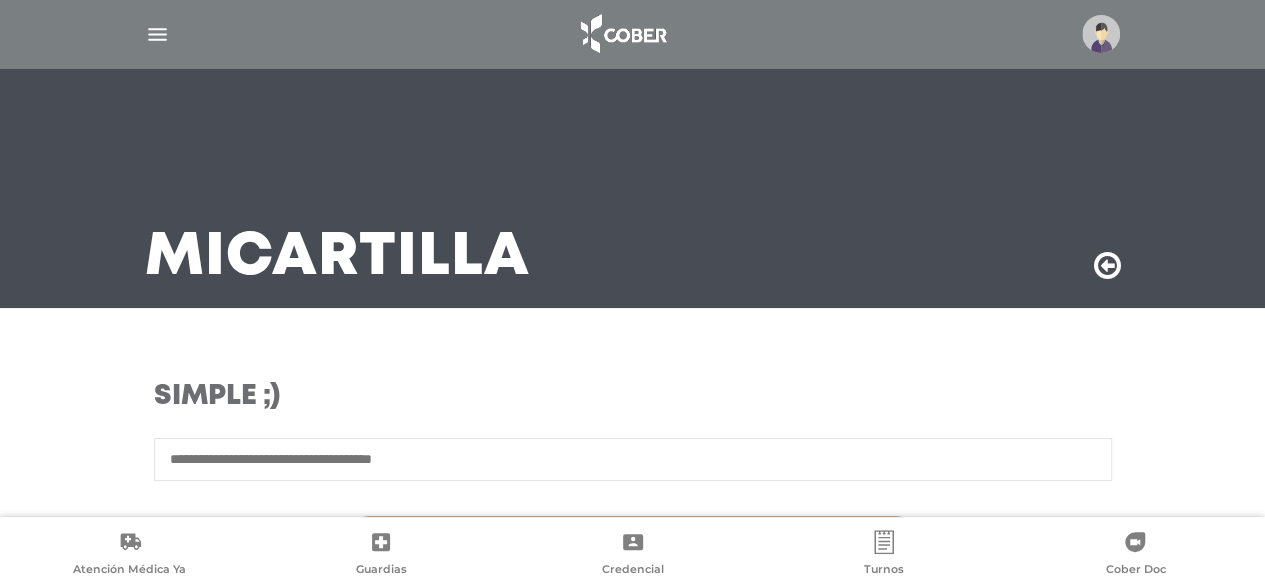 click at bounding box center (633, 34) 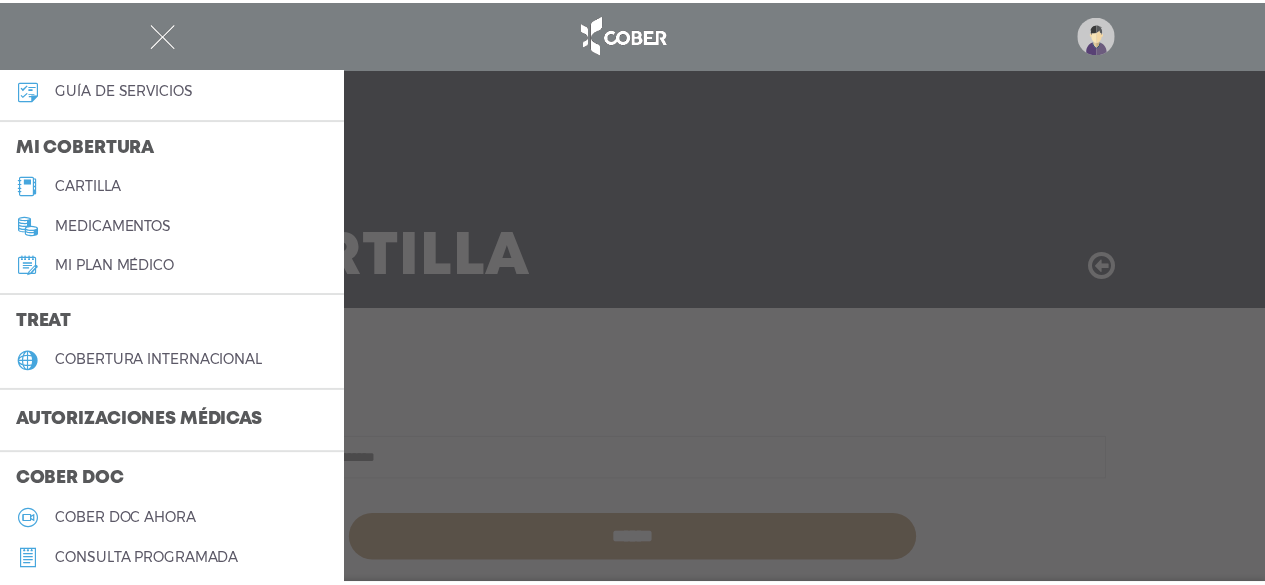 scroll, scrollTop: 200, scrollLeft: 0, axis: vertical 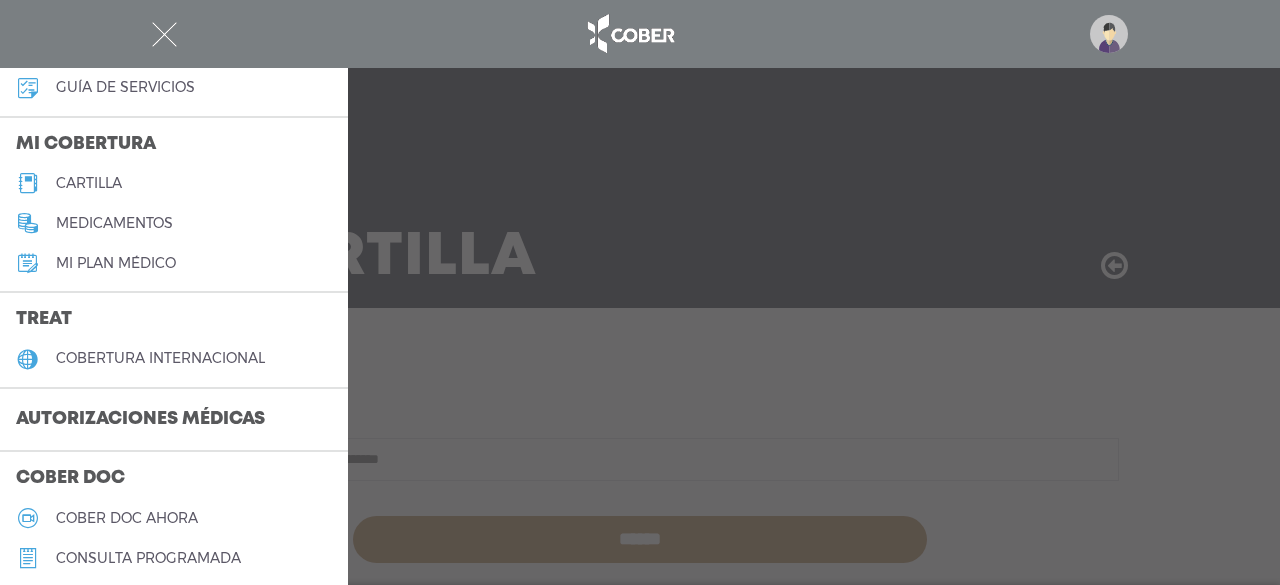 click on "Autorizaciones médicas" at bounding box center (140, 420) 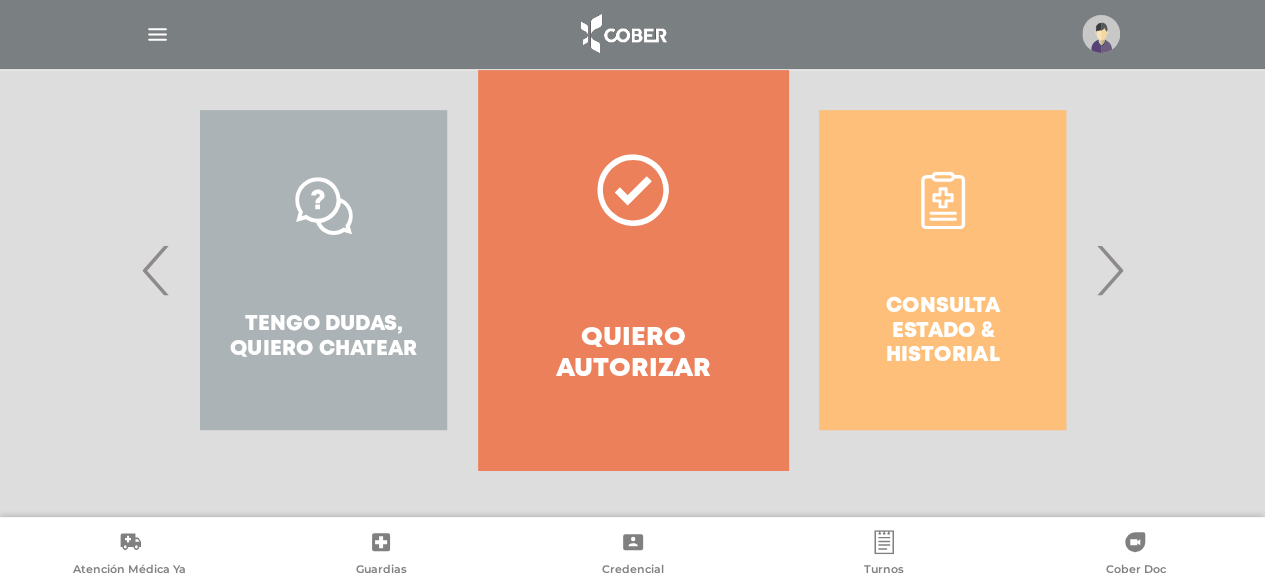 scroll, scrollTop: 418, scrollLeft: 0, axis: vertical 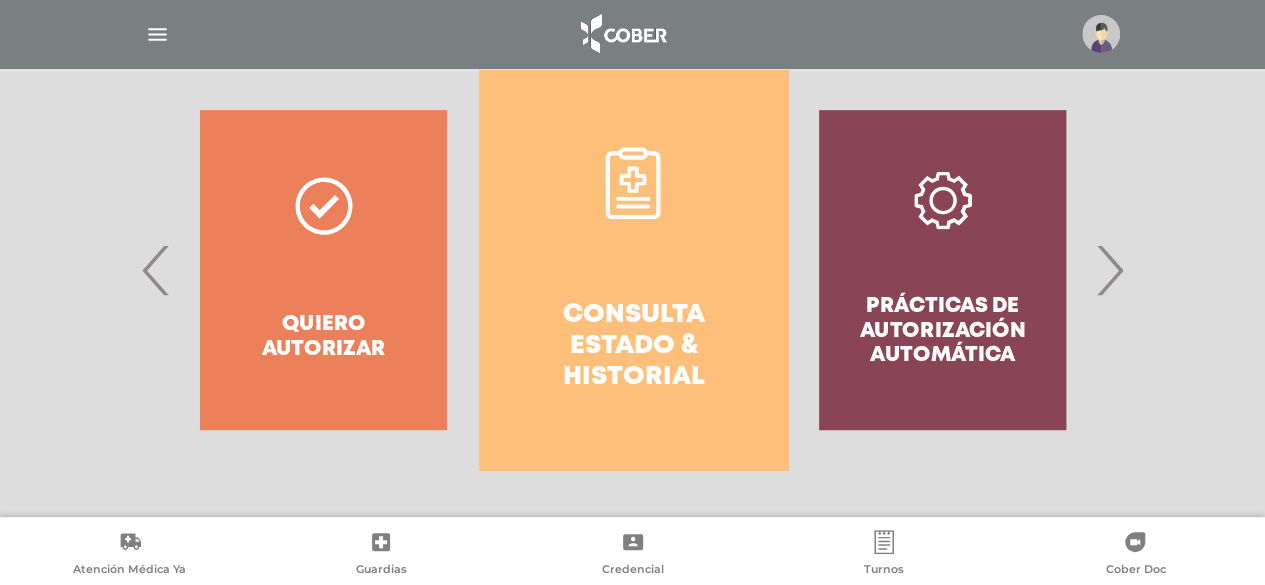 click on "Consulta estado & historial" at bounding box center (633, 270) 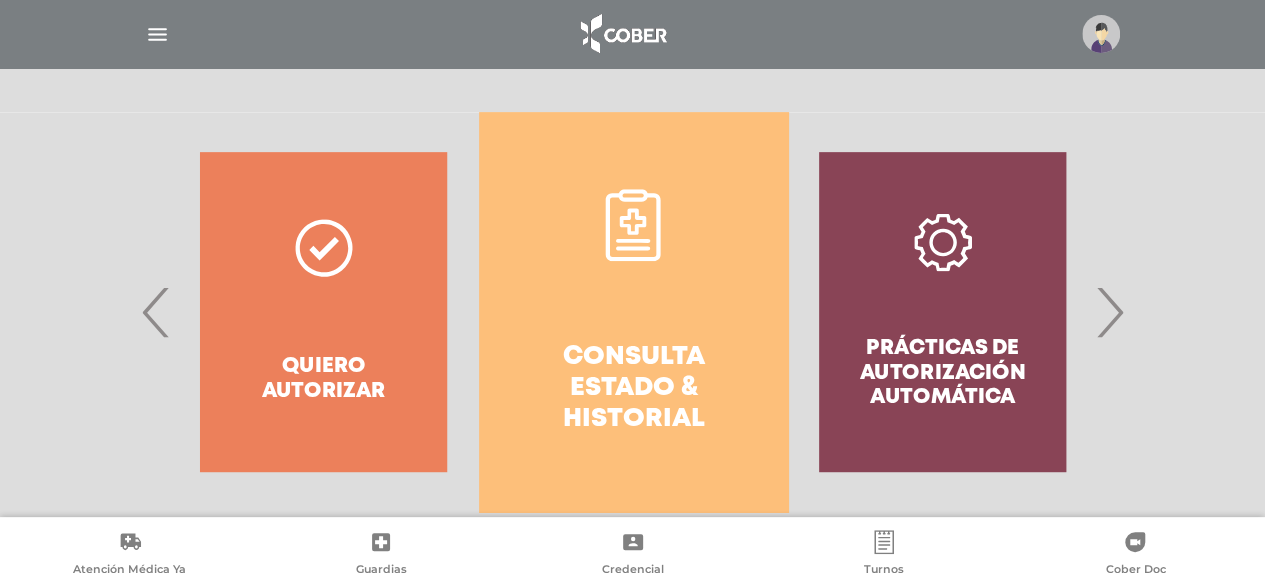 scroll, scrollTop: 388, scrollLeft: 0, axis: vertical 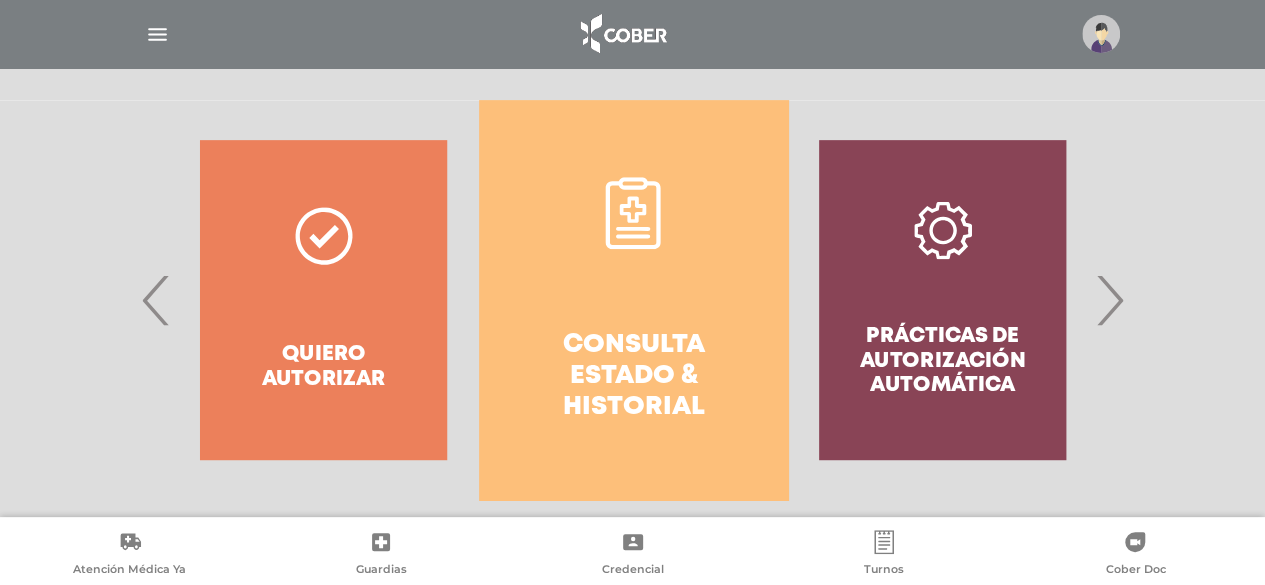 click at bounding box center [157, 34] 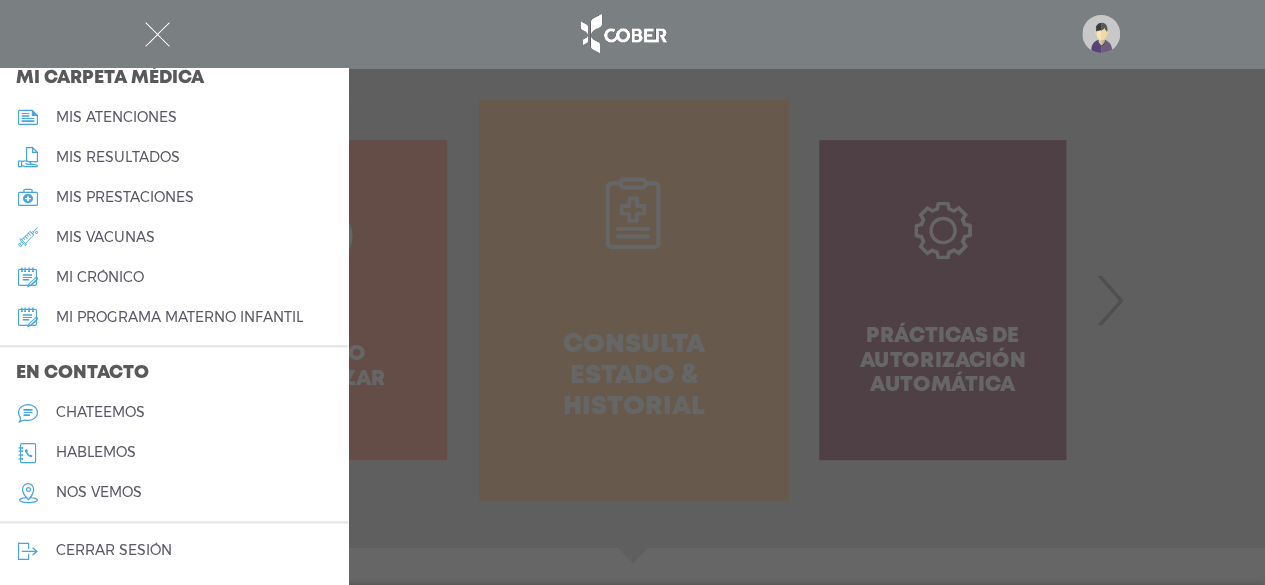 scroll, scrollTop: 957, scrollLeft: 0, axis: vertical 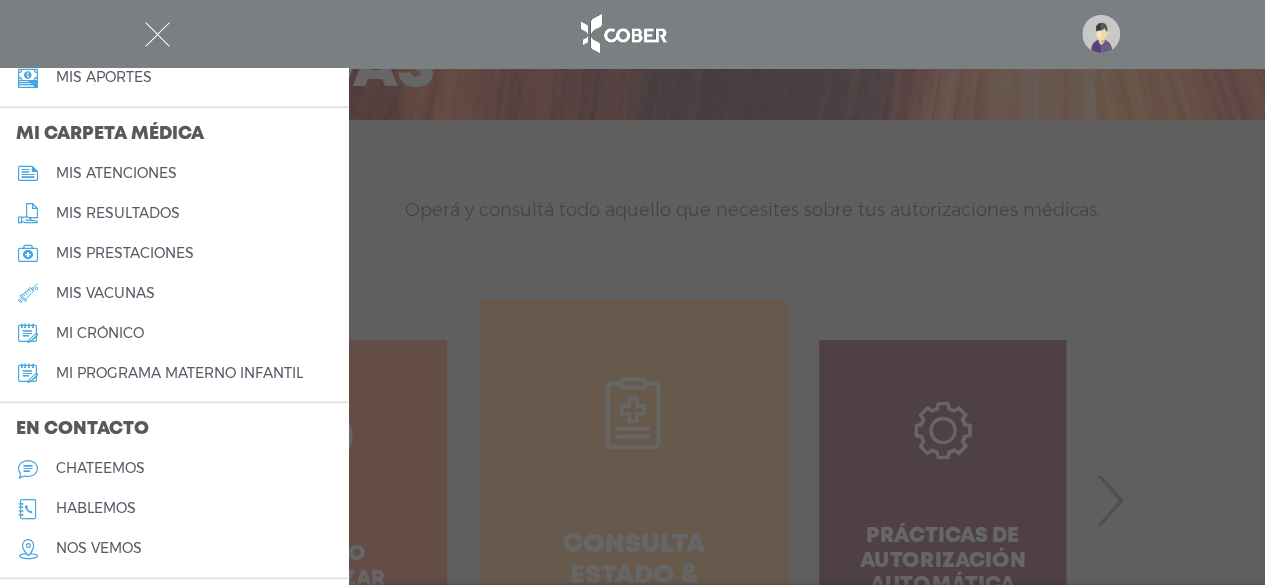 click on "chateemos" at bounding box center (100, 468) 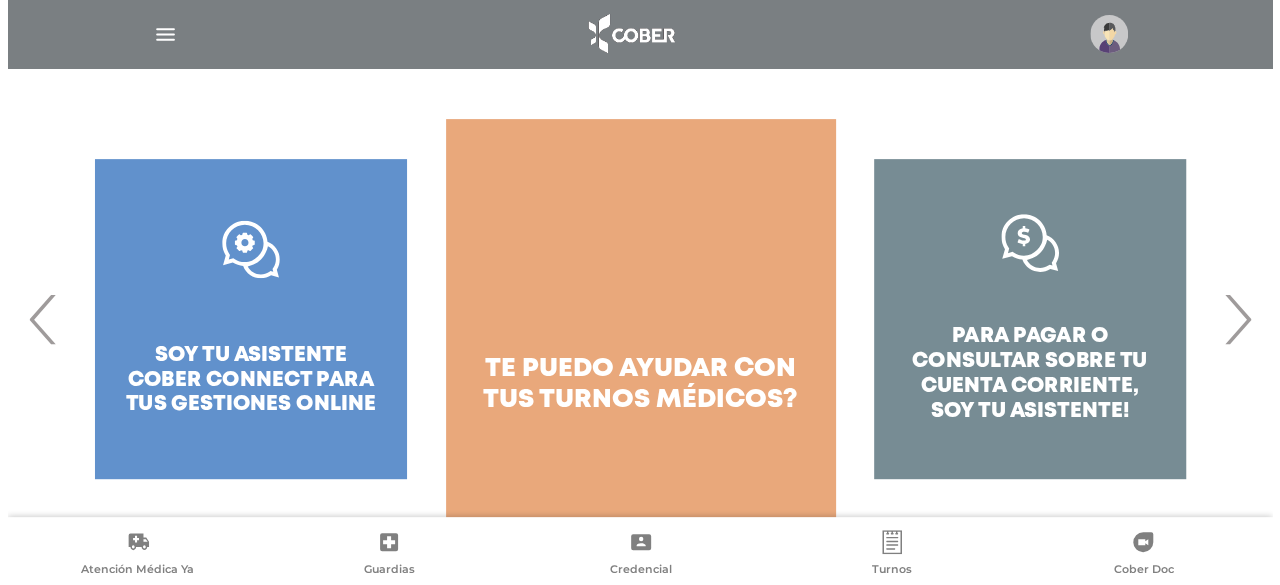 scroll, scrollTop: 312, scrollLeft: 0, axis: vertical 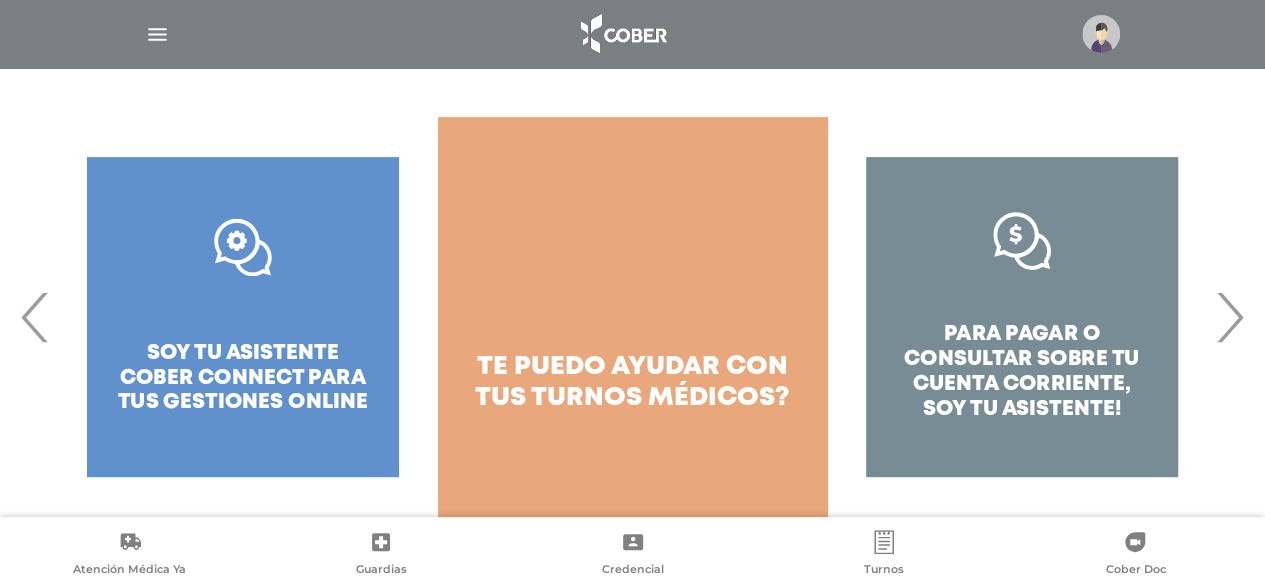 click on "›" at bounding box center (1229, 317) 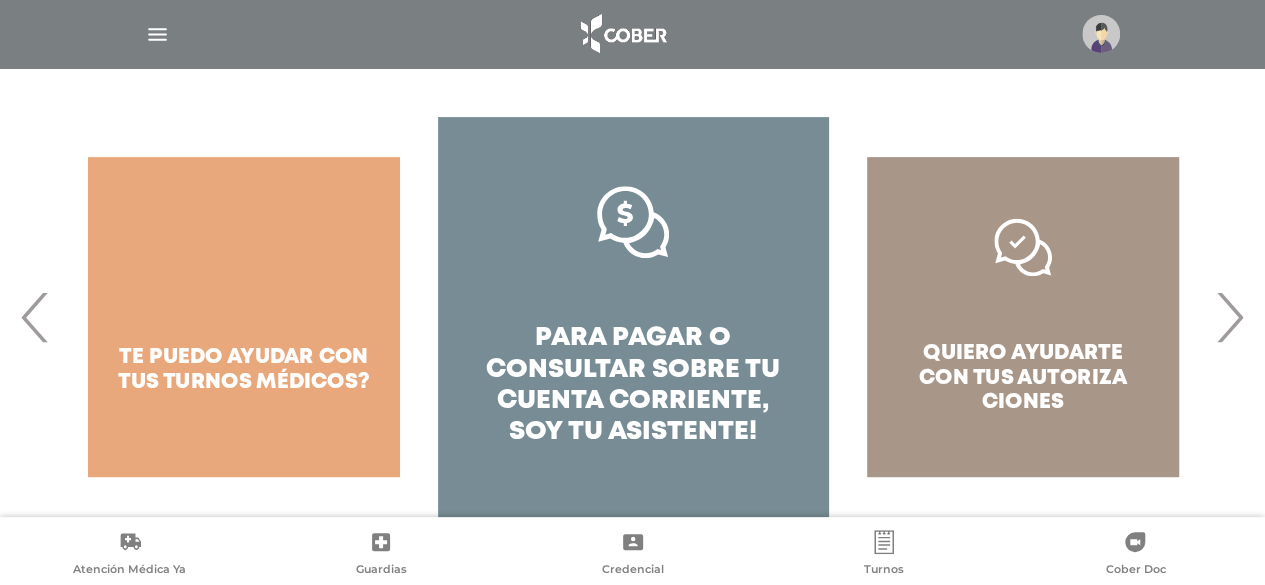 click on "›" at bounding box center (1229, 317) 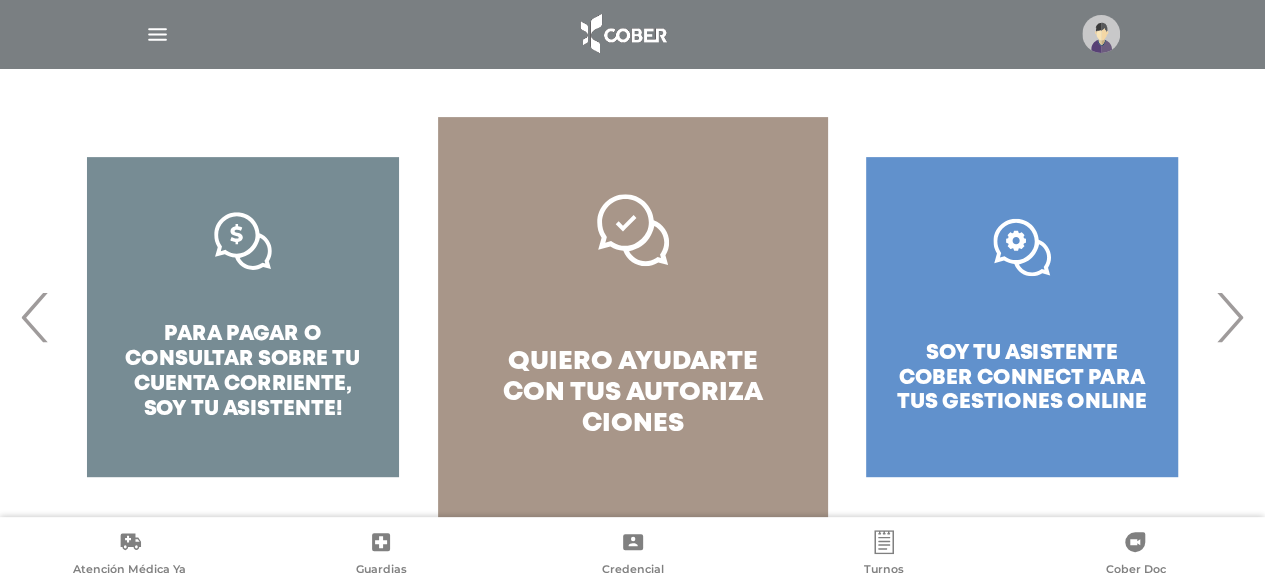 click on "›" at bounding box center (1229, 317) 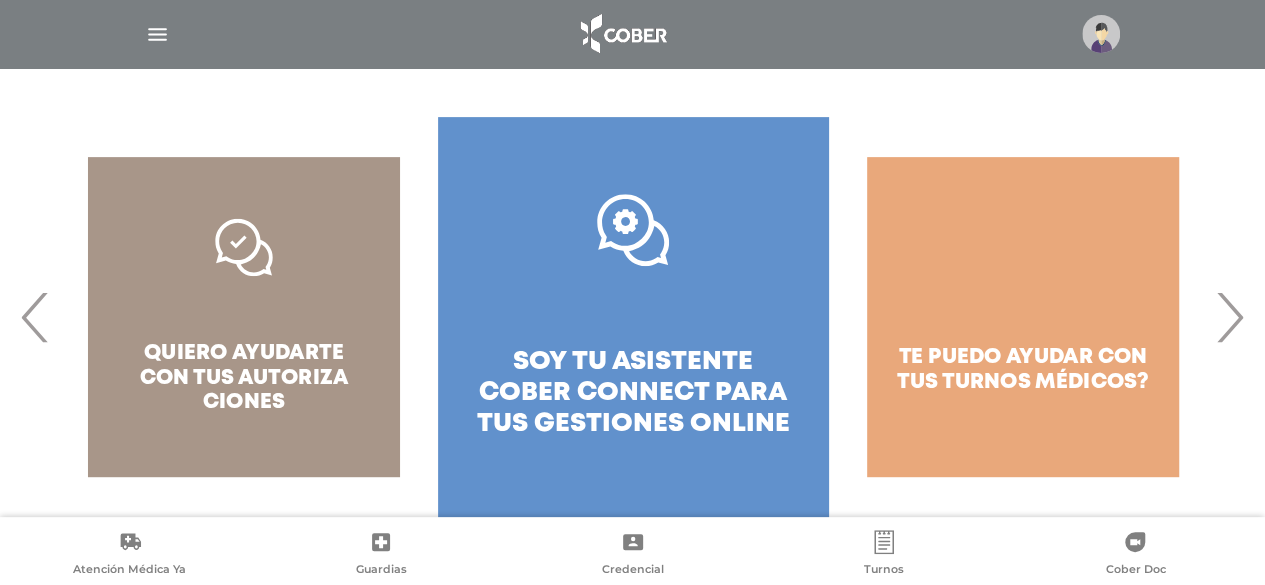 click on "›" at bounding box center (1229, 317) 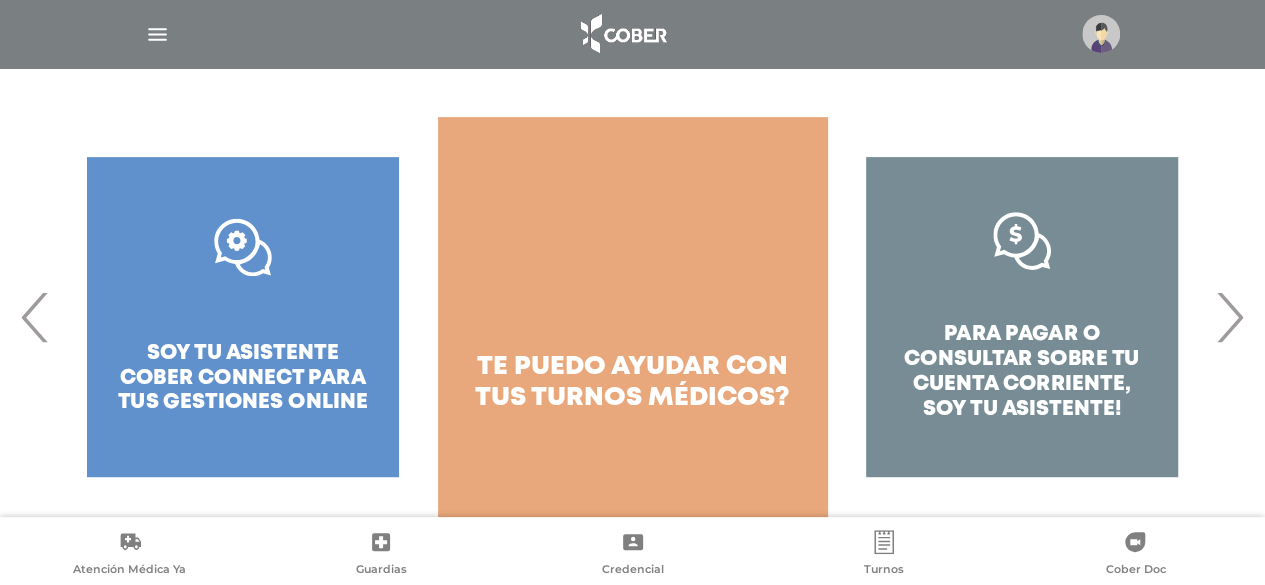 click on "›" at bounding box center [1229, 317] 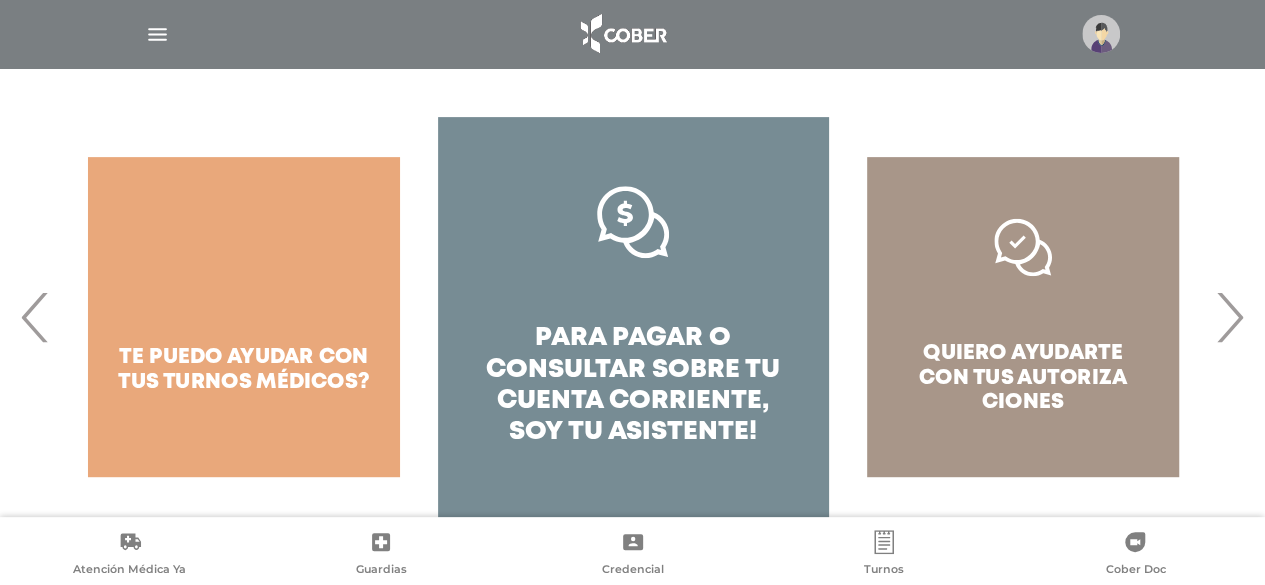 click on "›" at bounding box center [1229, 317] 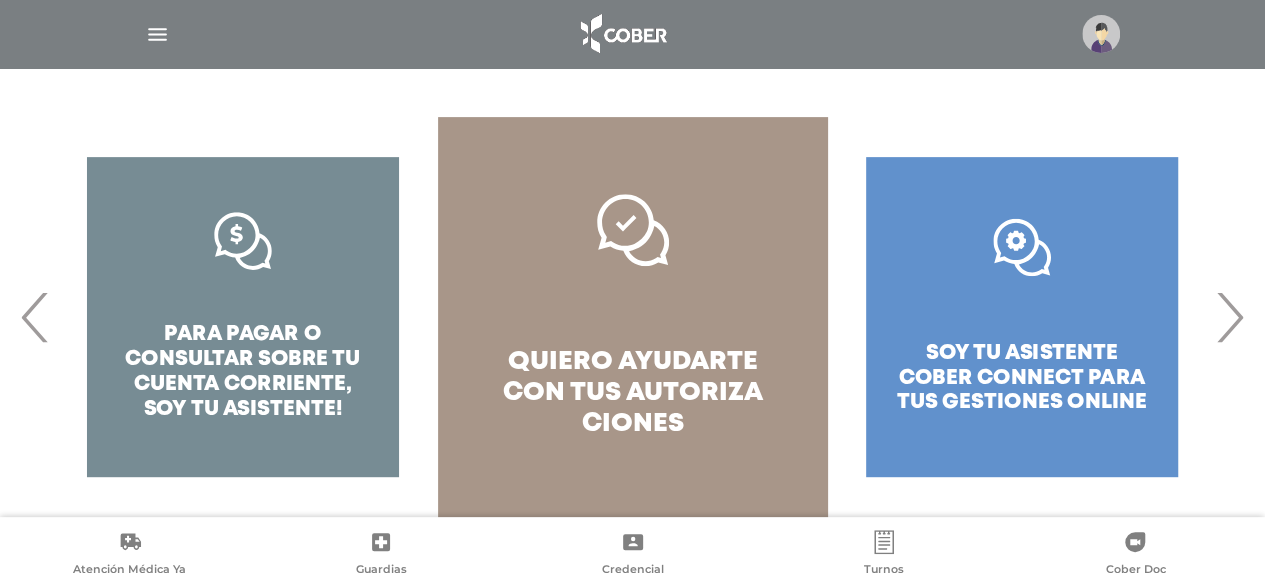 click on "›" at bounding box center (1229, 317) 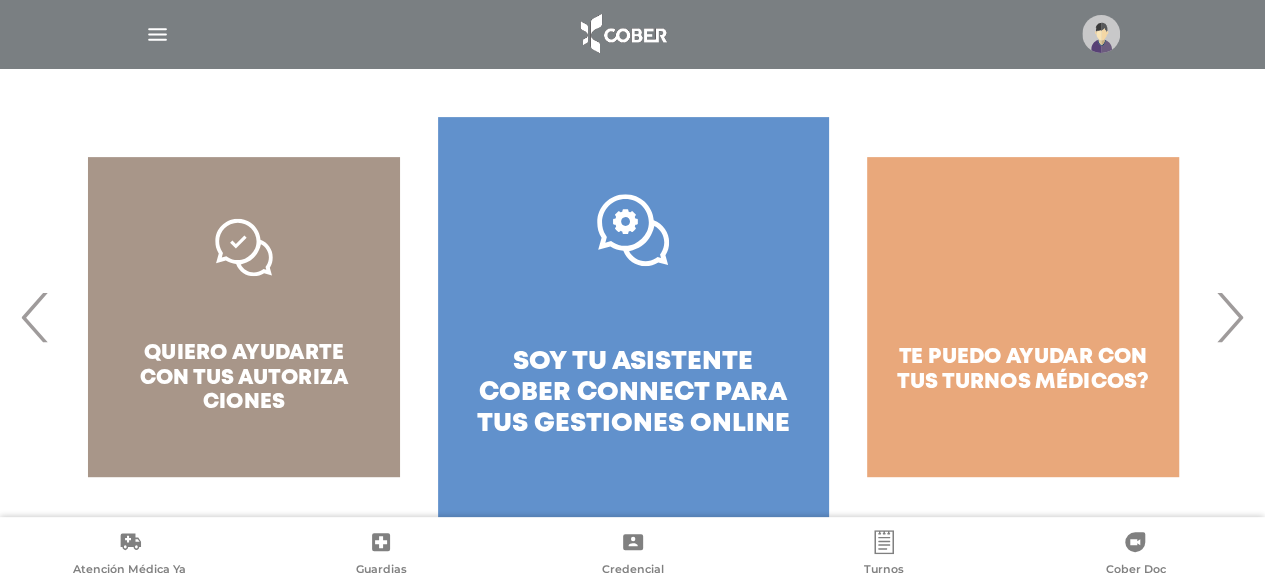 click at bounding box center (157, 34) 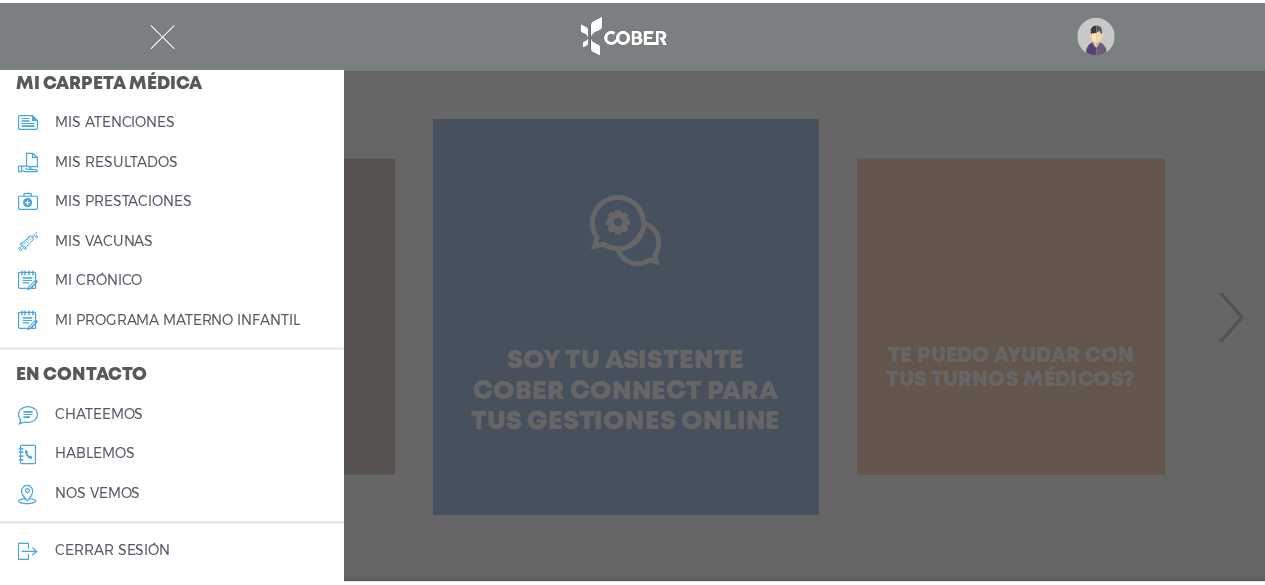 scroll, scrollTop: 957, scrollLeft: 0, axis: vertical 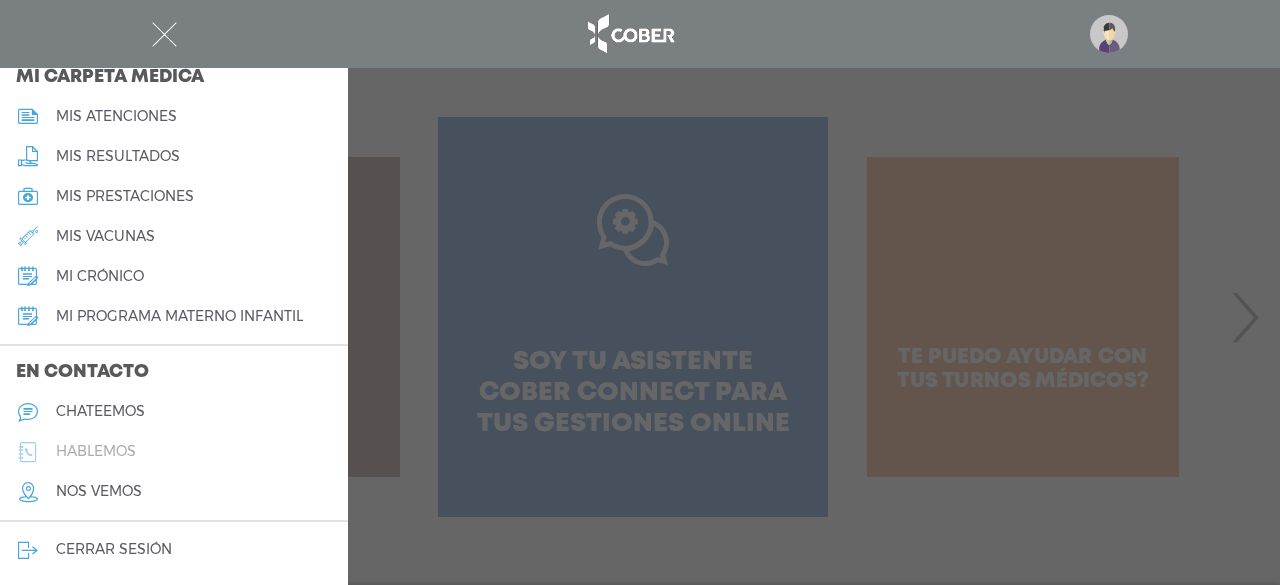 click on "hablemos" at bounding box center [174, 452] 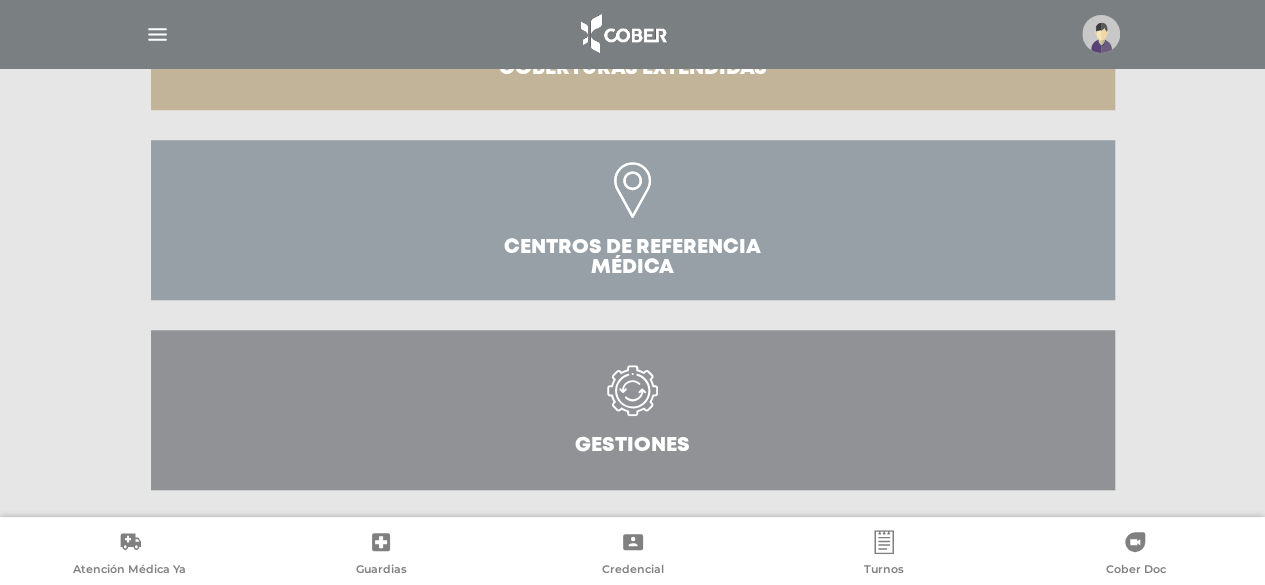 scroll, scrollTop: 770, scrollLeft: 0, axis: vertical 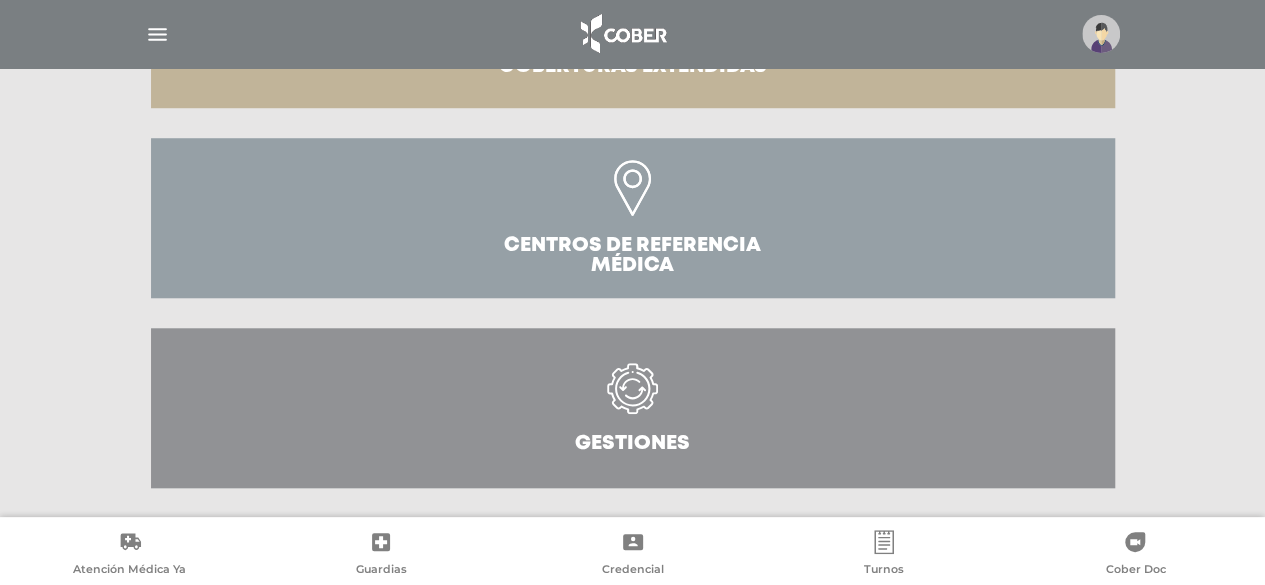 click 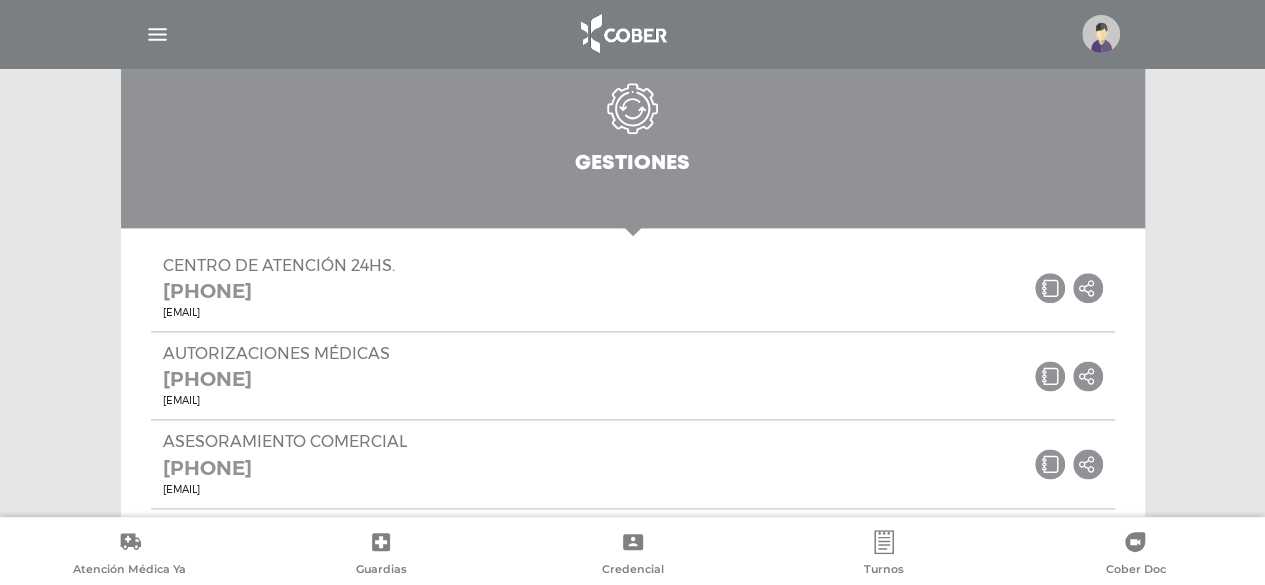 scroll, scrollTop: 1170, scrollLeft: 0, axis: vertical 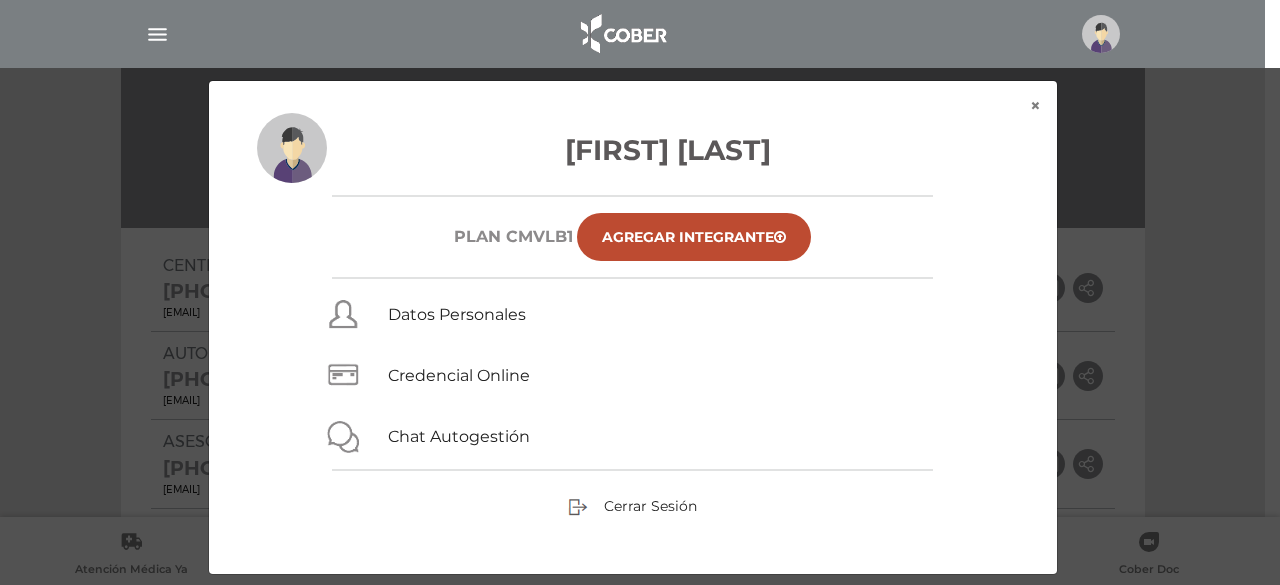 click on "Massimino Jose Antonio
Plan CMVLB1
Agregar Integrante
Datos Personales
Credencial Online
Chat Autogestión
Cerrar Sesión" at bounding box center (633, 343) 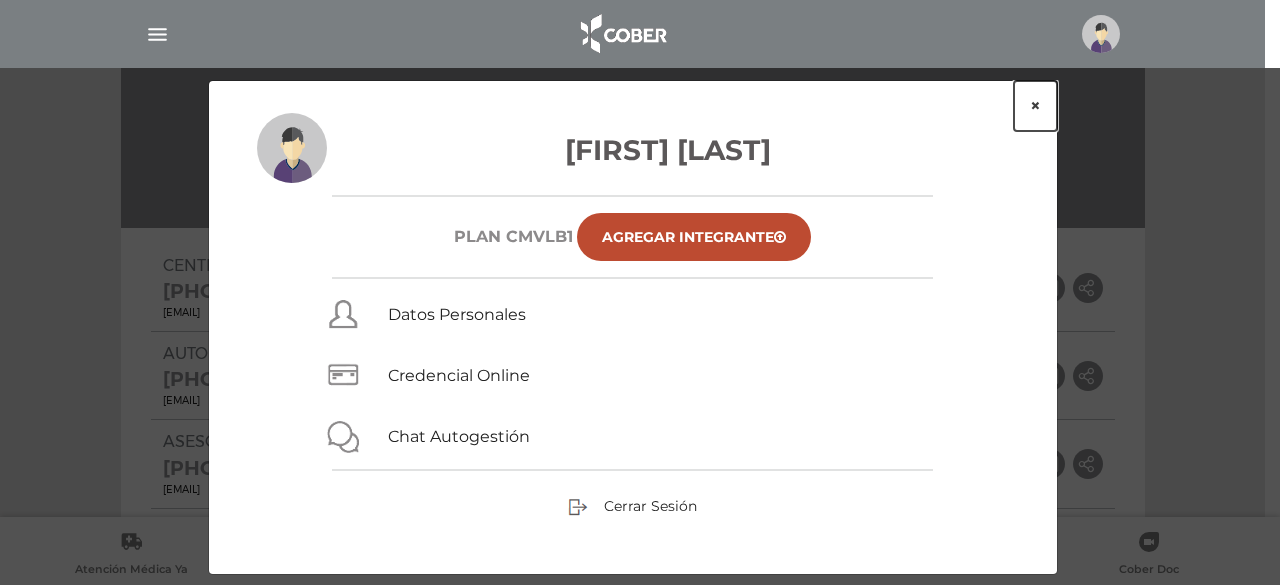 drag, startPoint x: 1036, startPoint y: 100, endPoint x: 747, endPoint y: 116, distance: 289.44257 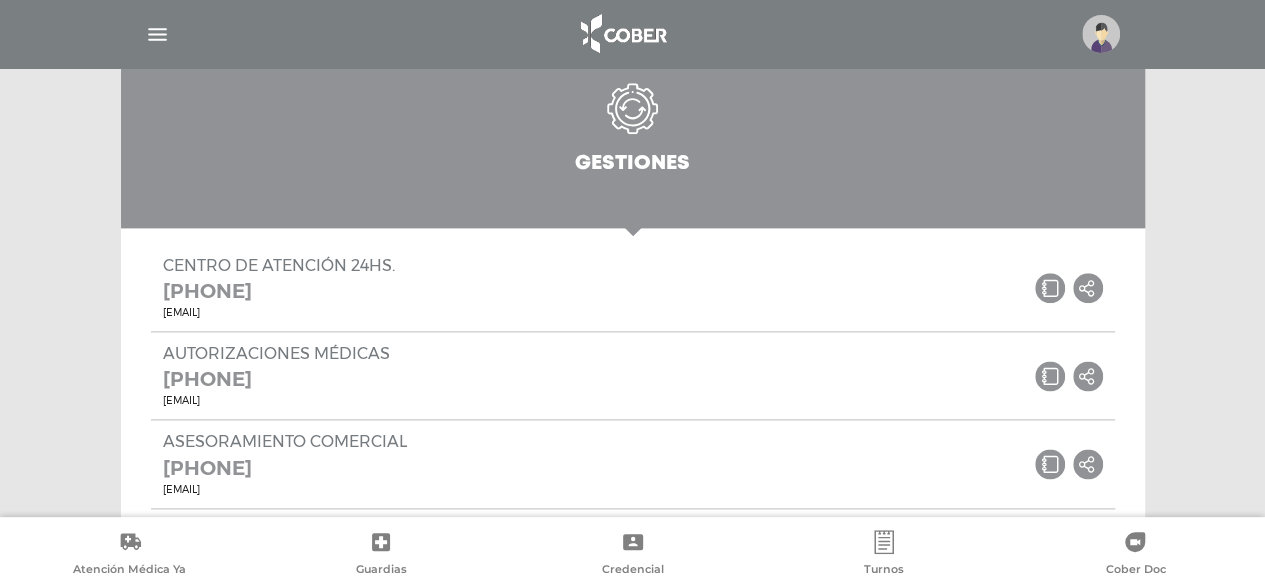 click at bounding box center [157, 34] 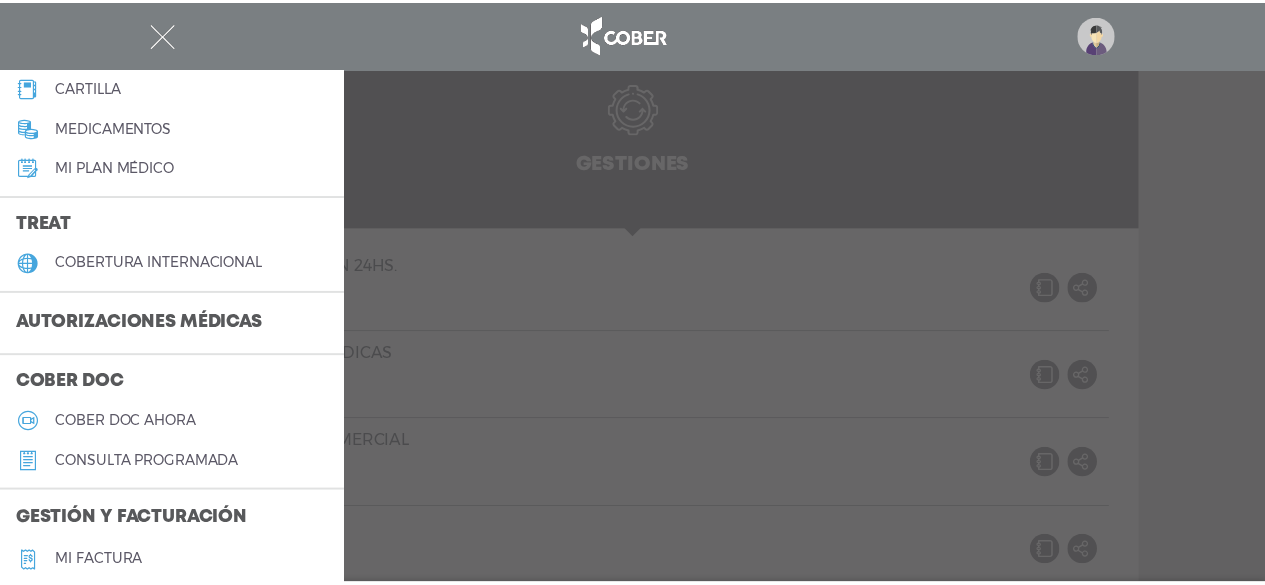 scroll, scrollTop: 200, scrollLeft: 0, axis: vertical 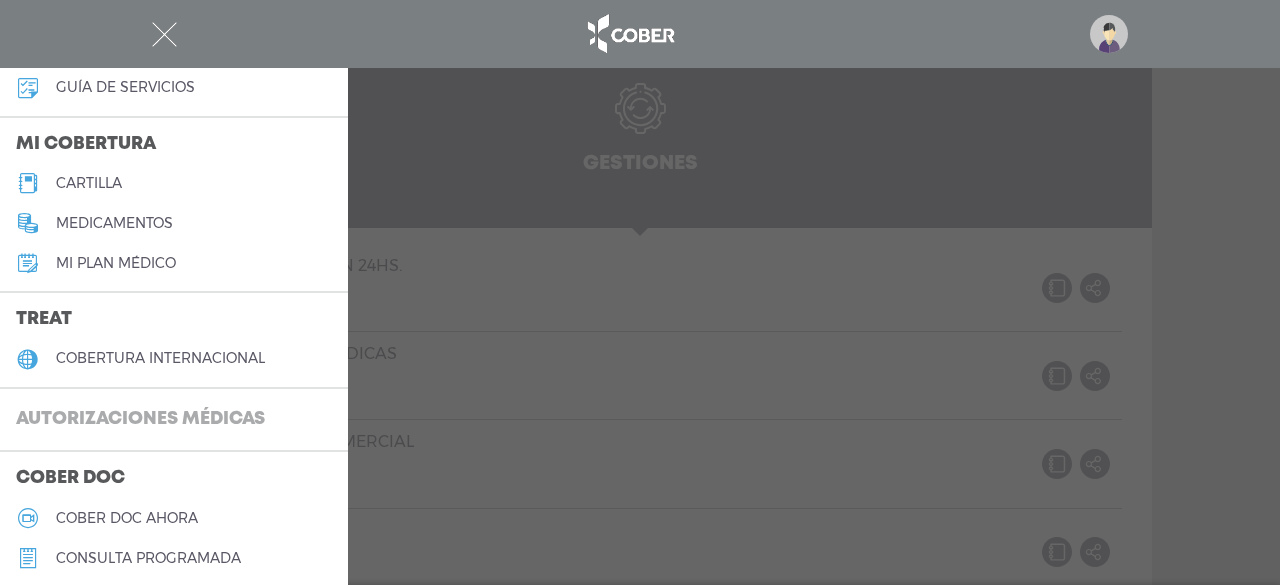 click on "Autorizaciones médicas" at bounding box center (140, 420) 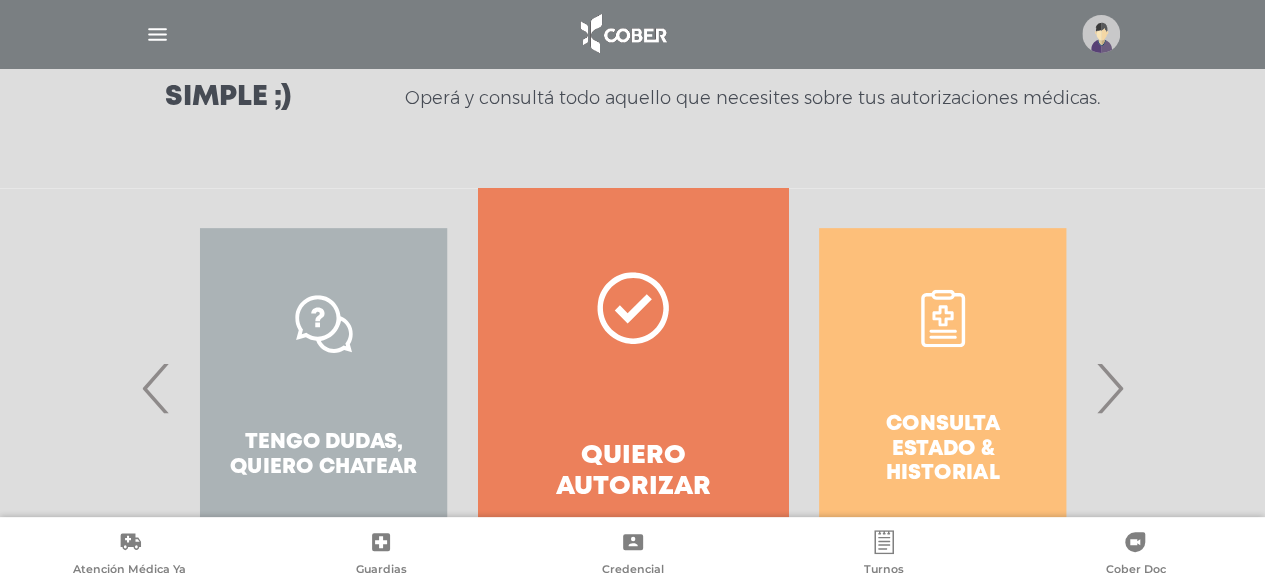 scroll, scrollTop: 418, scrollLeft: 0, axis: vertical 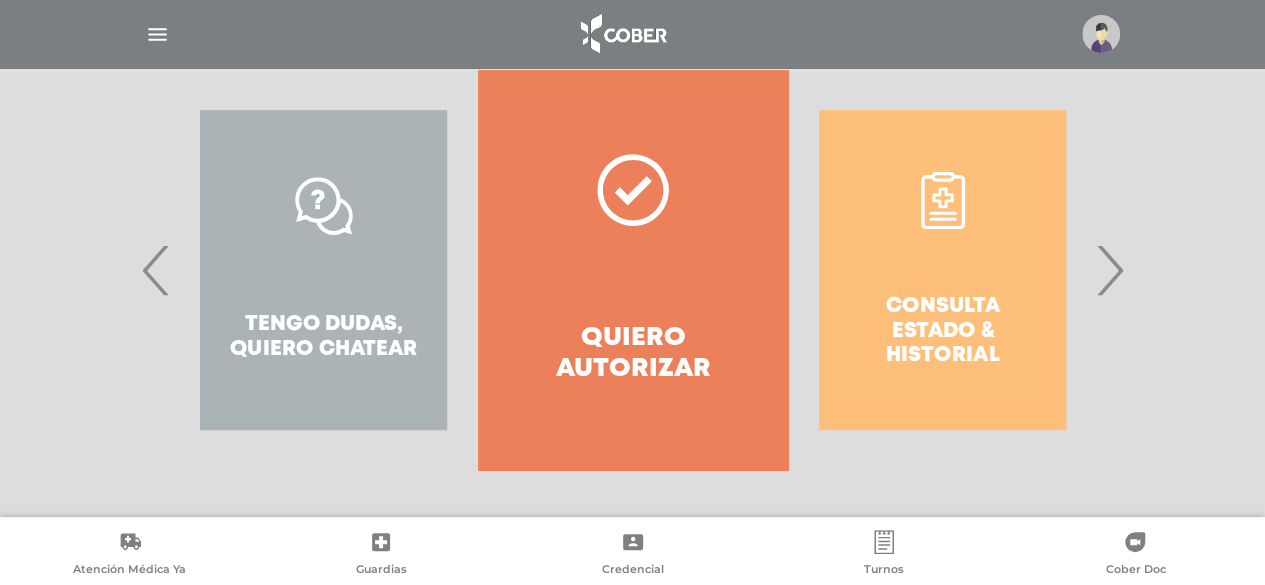 click on "›" at bounding box center [1109, 270] 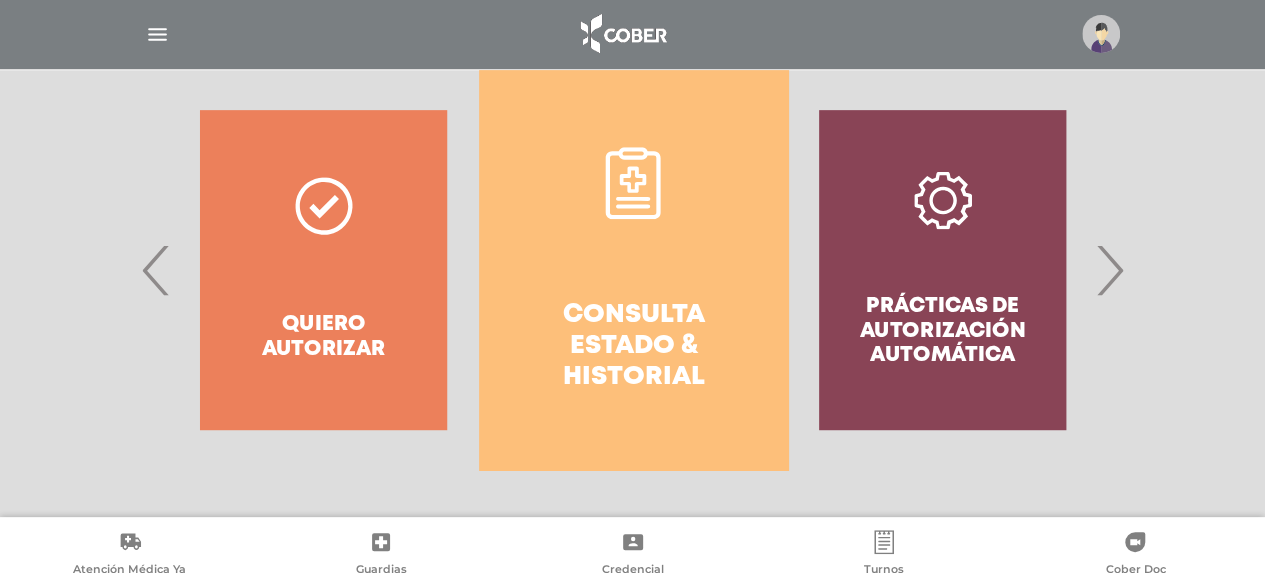 click on "Consulta estado & historial" at bounding box center [633, 270] 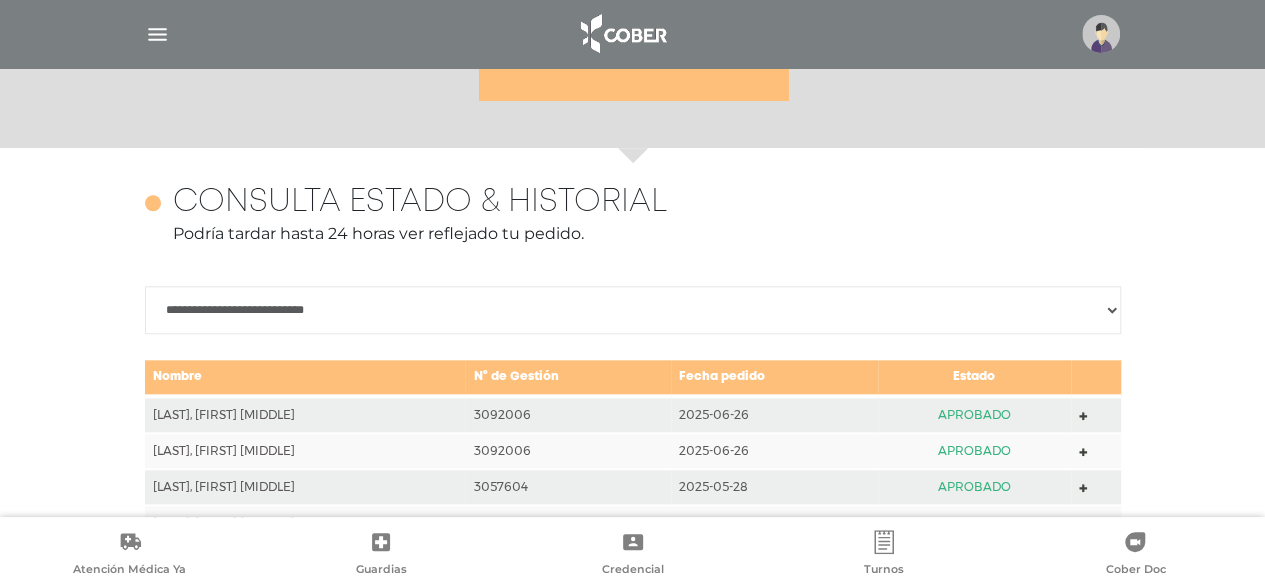 scroll, scrollTop: 388, scrollLeft: 0, axis: vertical 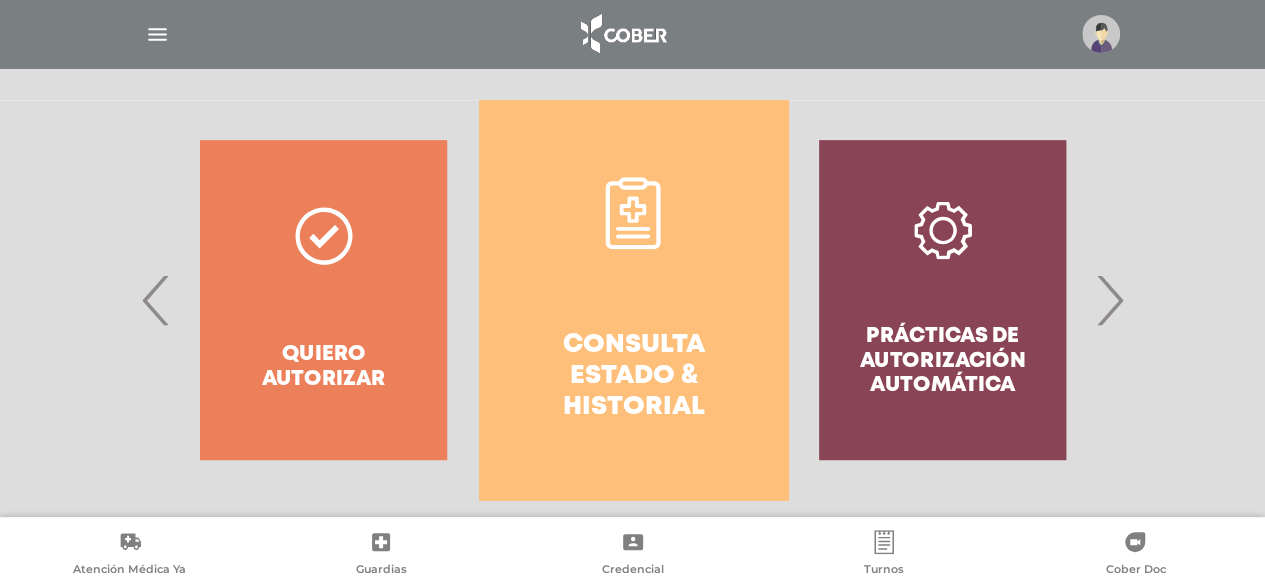 click at bounding box center (1101, 34) 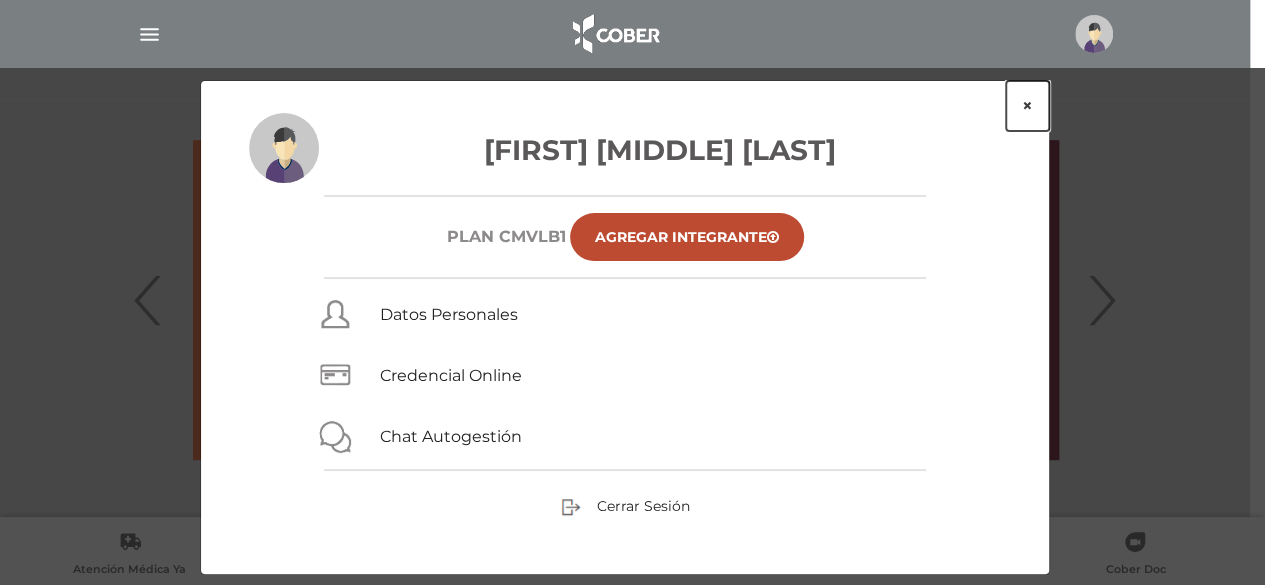 click on "×" at bounding box center (1027, 106) 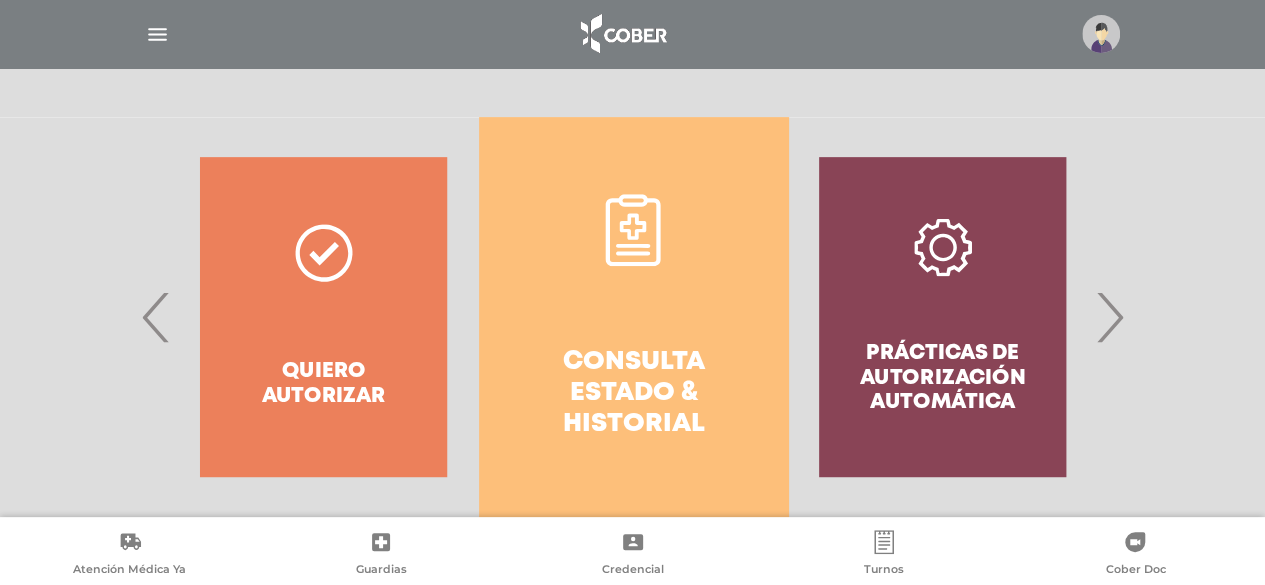 scroll, scrollTop: 588, scrollLeft: 0, axis: vertical 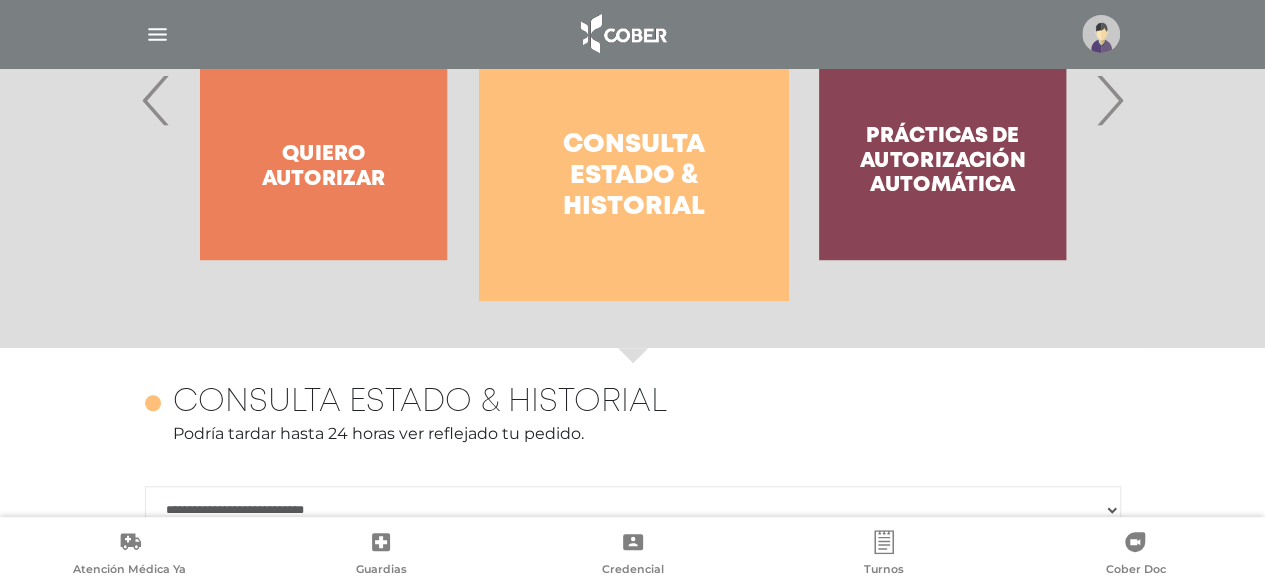 click on "Consulta estado & historial" at bounding box center [633, 177] 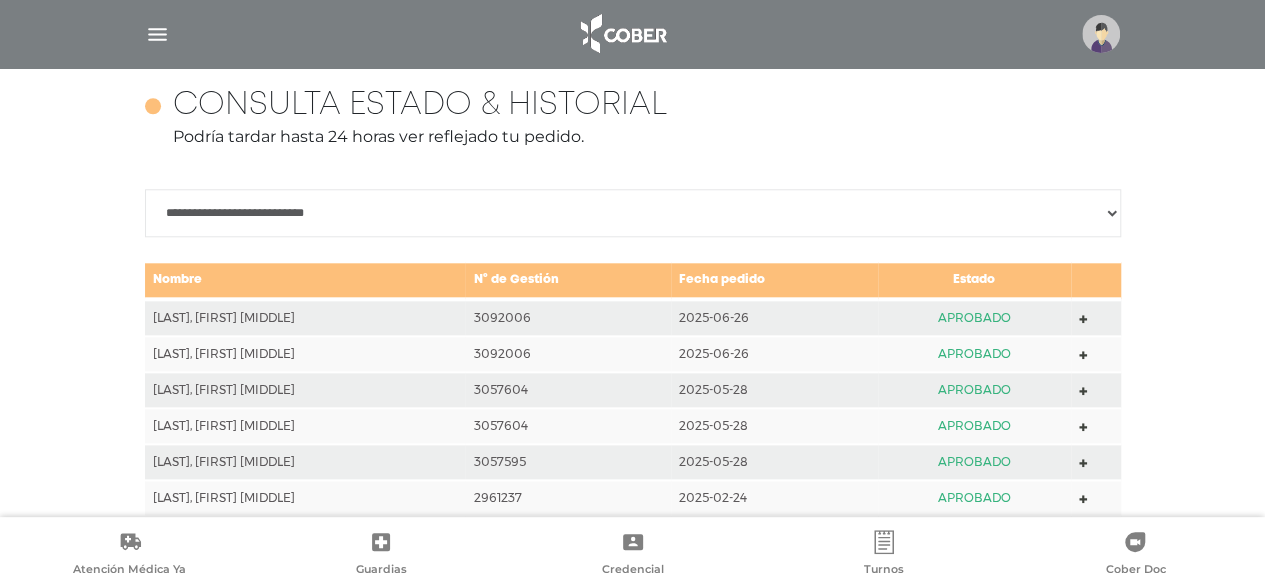 scroll, scrollTop: 949, scrollLeft: 0, axis: vertical 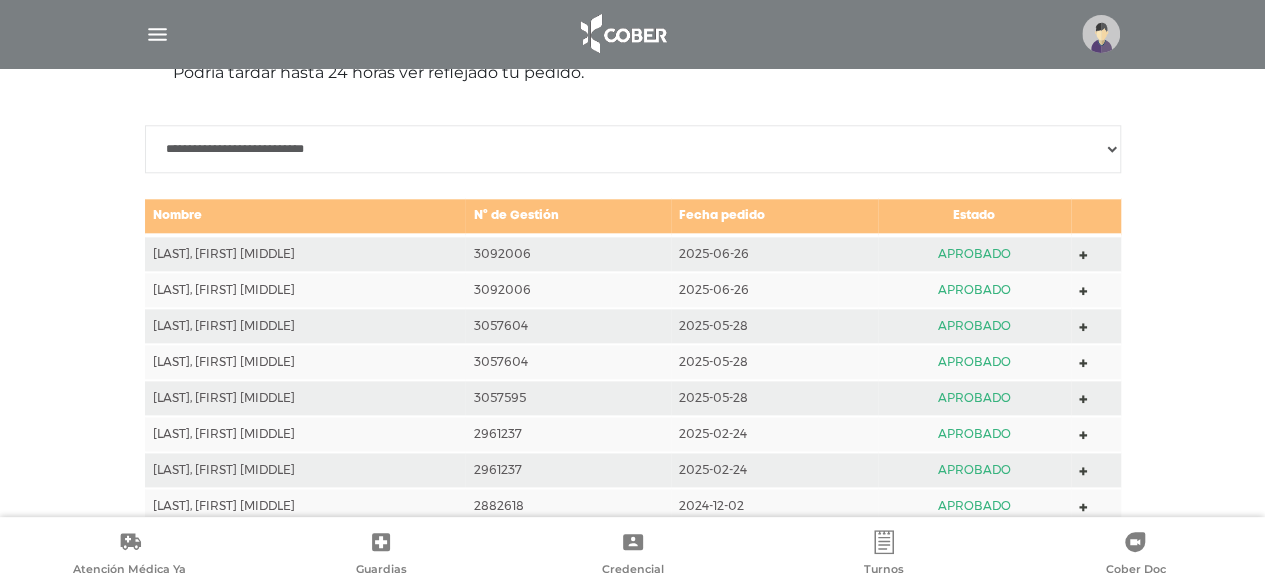 click on "**********" at bounding box center [633, 149] 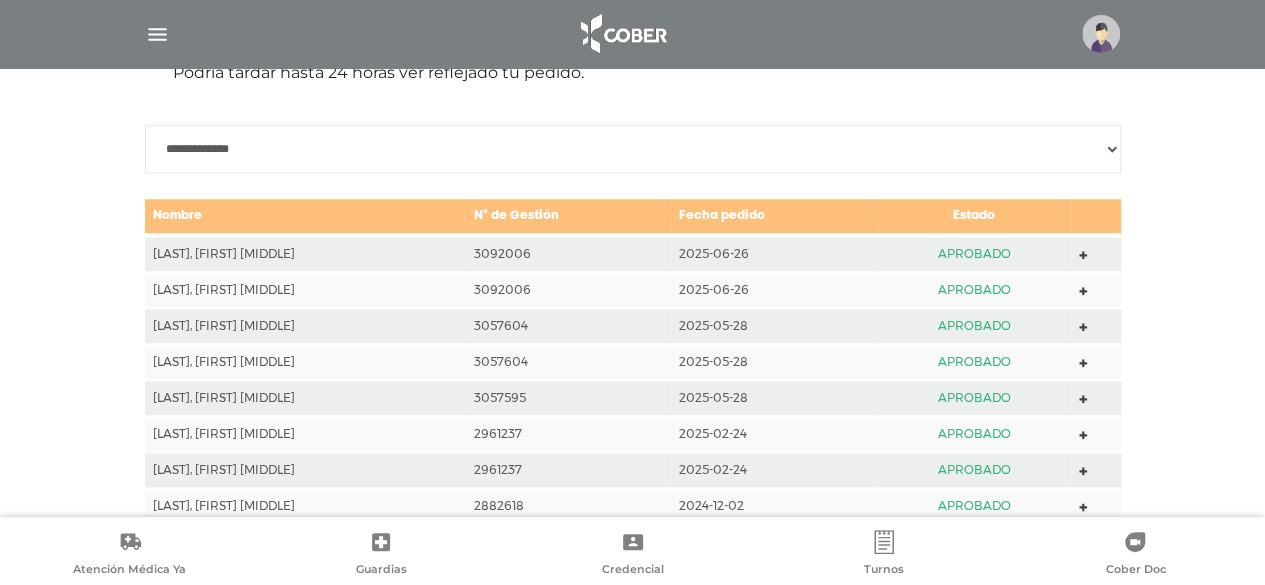 click on "**********" at bounding box center (633, 149) 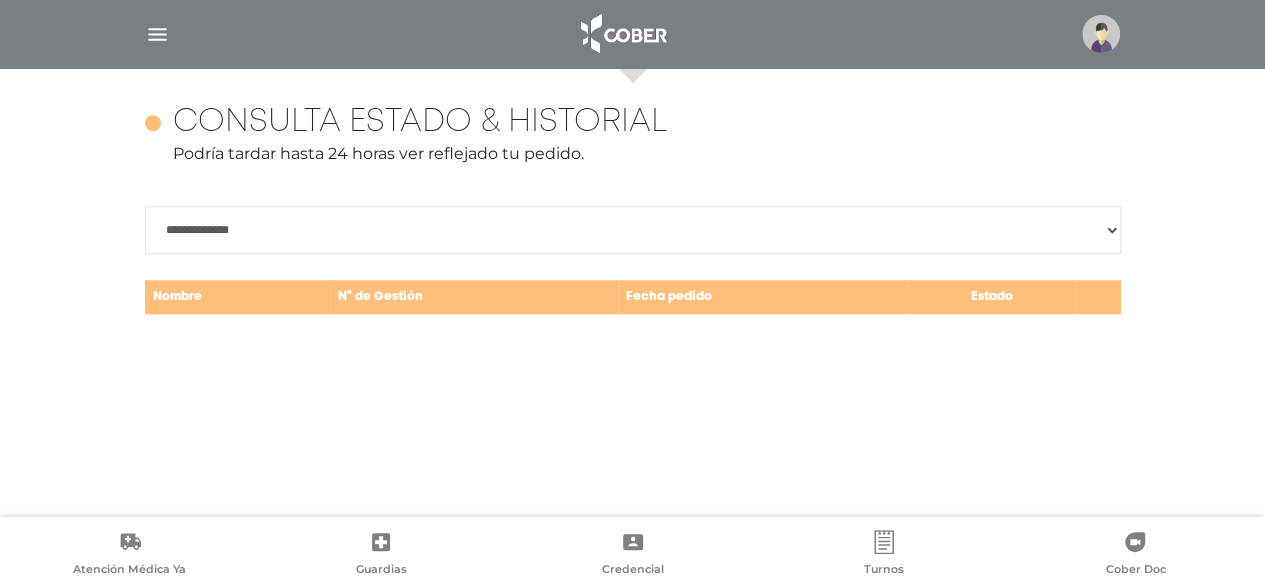 scroll, scrollTop: 868, scrollLeft: 0, axis: vertical 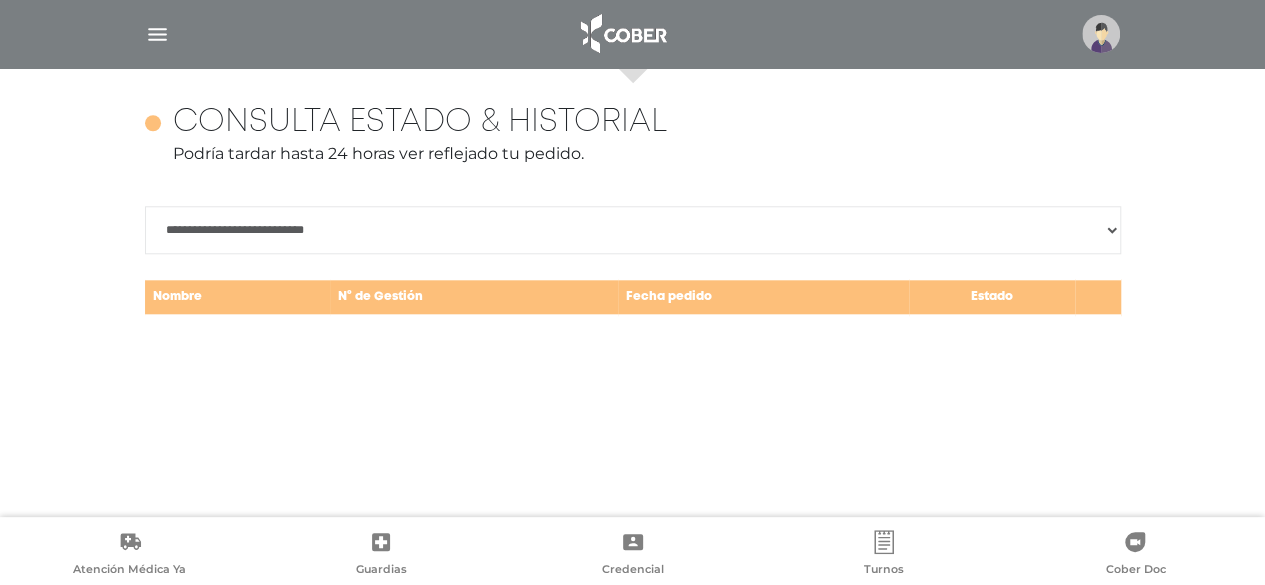 click on "**********" at bounding box center [633, 230] 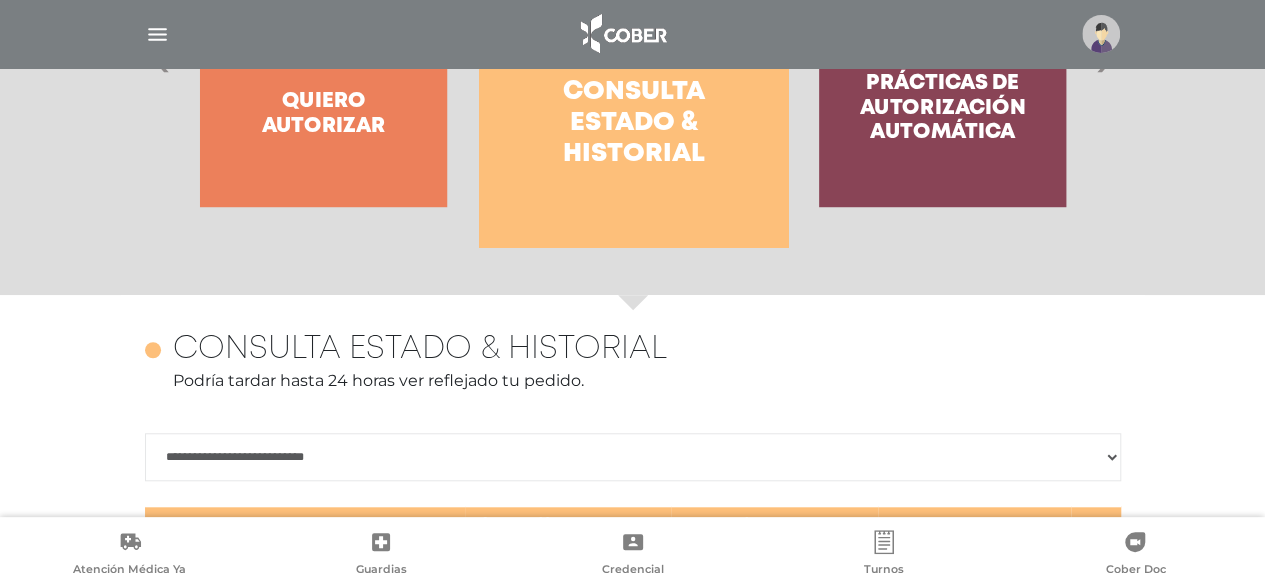 scroll, scrollTop: 841, scrollLeft: 0, axis: vertical 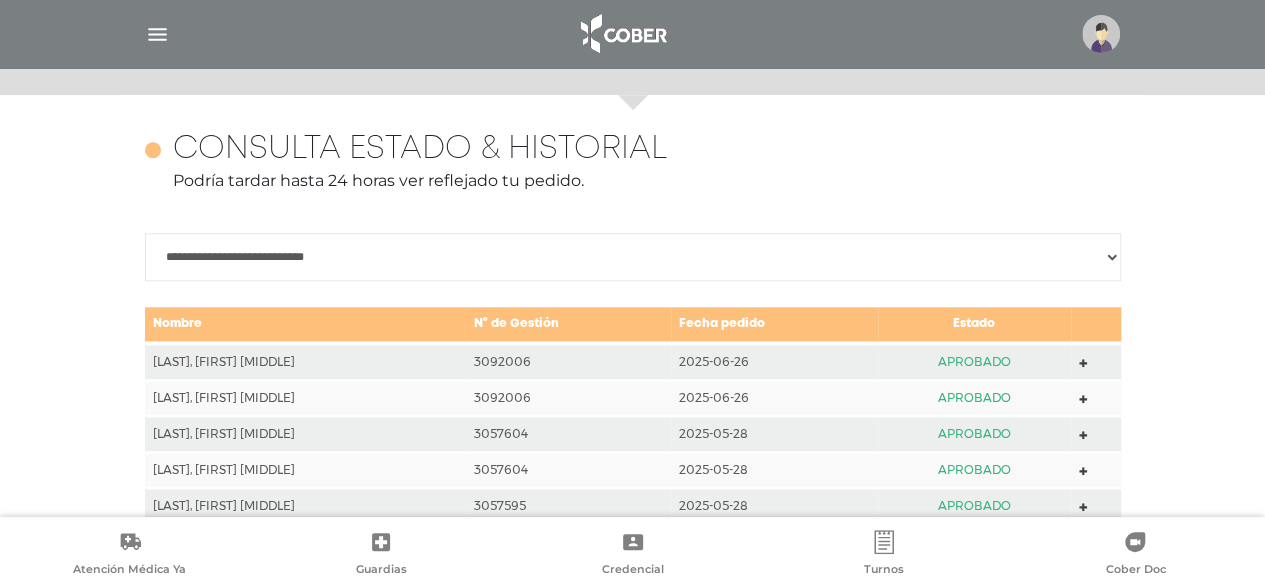 click on "**********" at bounding box center (633, 257) 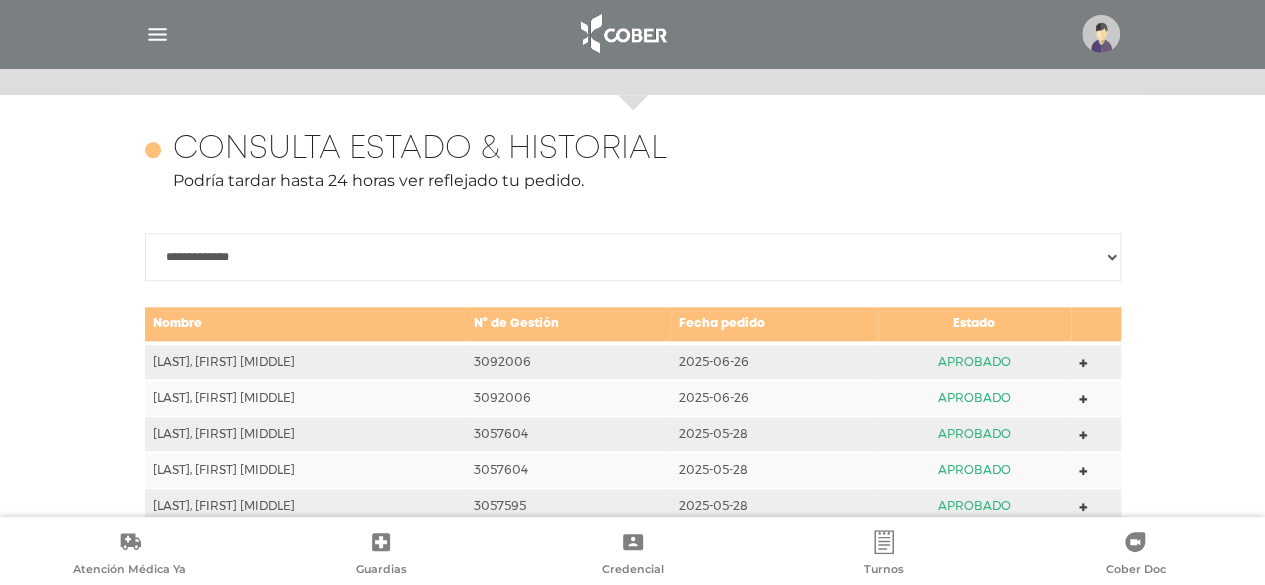click on "**********" at bounding box center (633, 257) 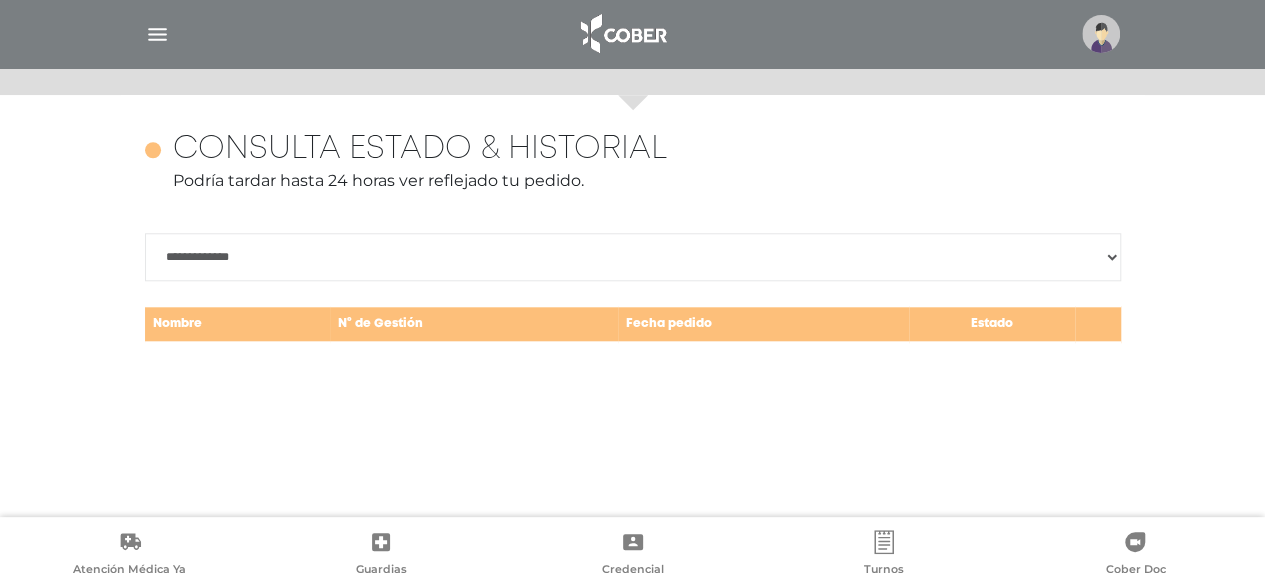 click on "Nombre" at bounding box center [237, 324] 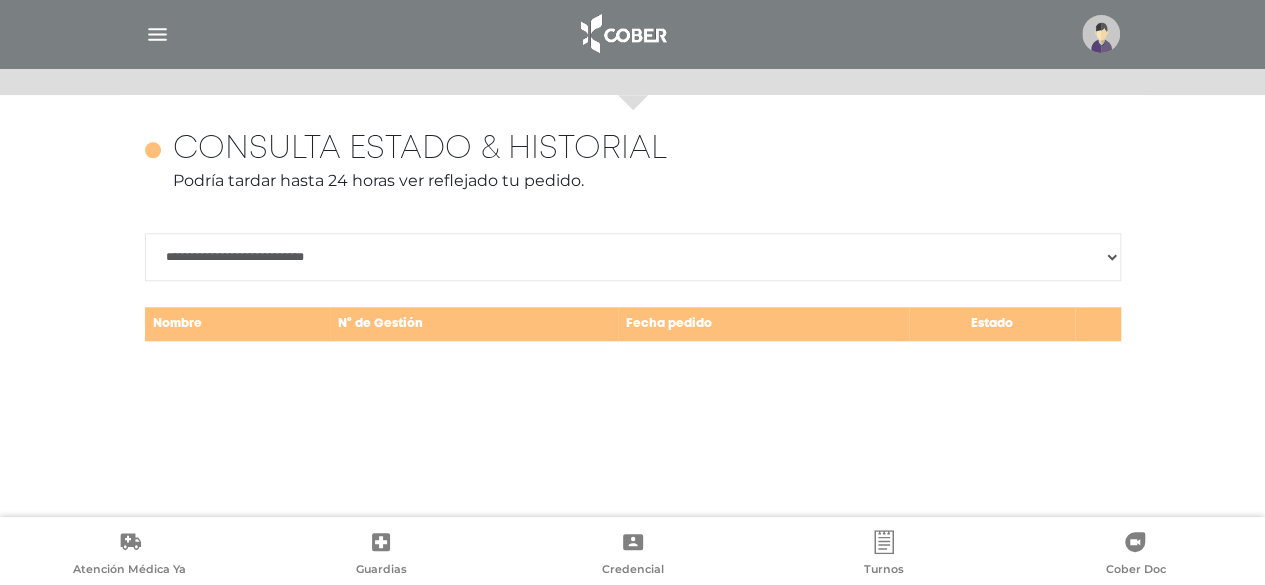 click on "**********" at bounding box center (633, 257) 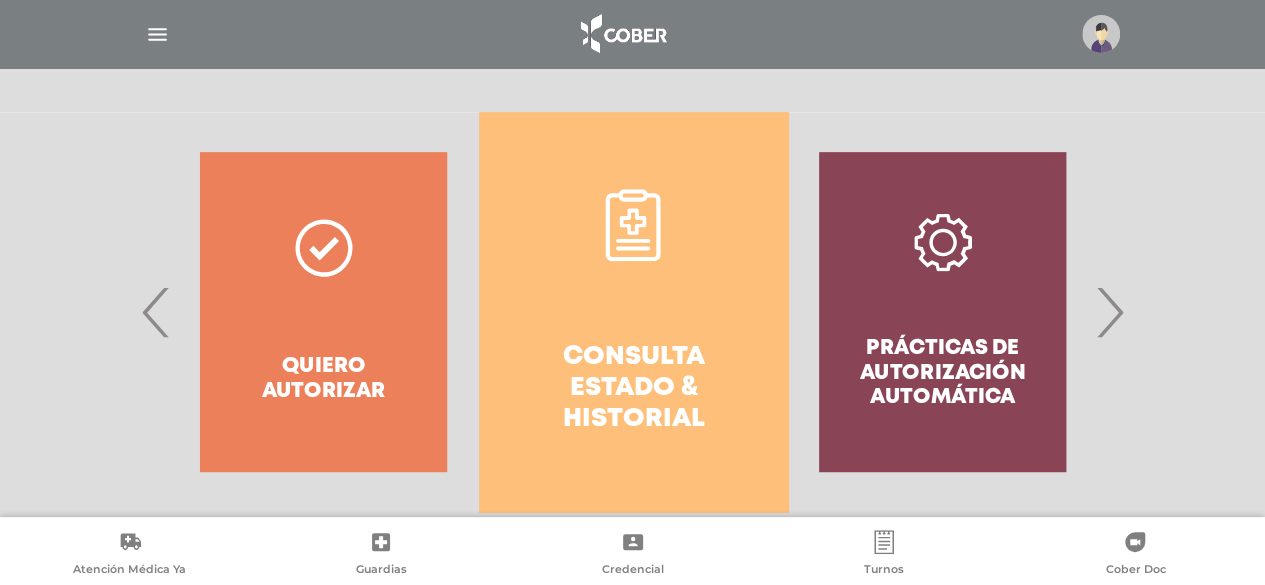 scroll, scrollTop: 341, scrollLeft: 0, axis: vertical 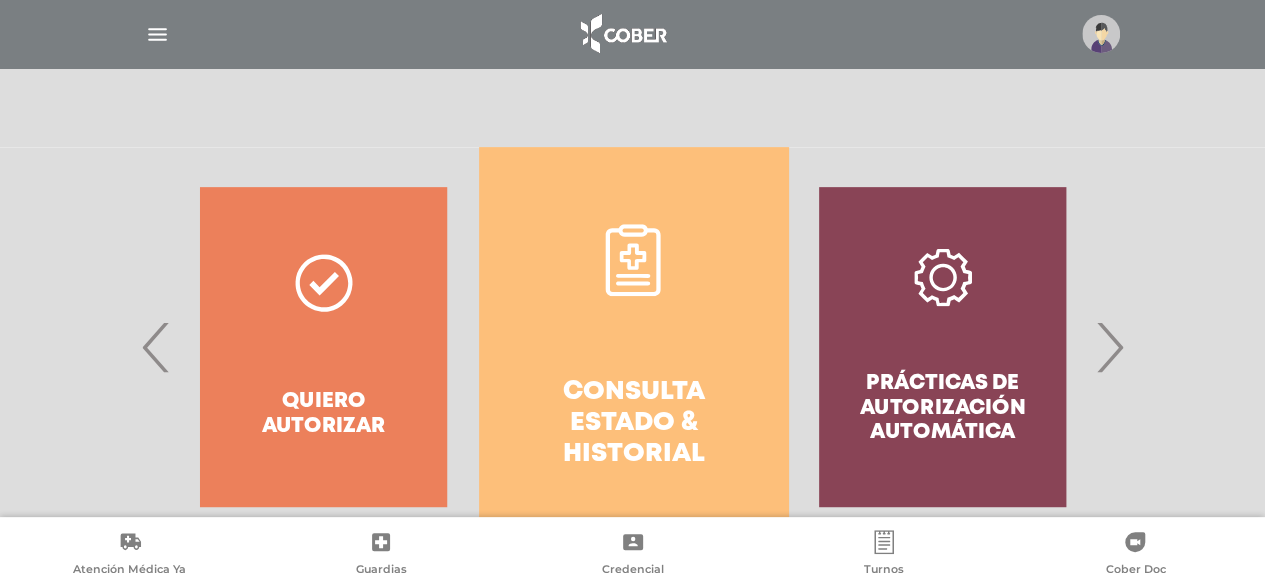click on "‹" at bounding box center [156, 347] 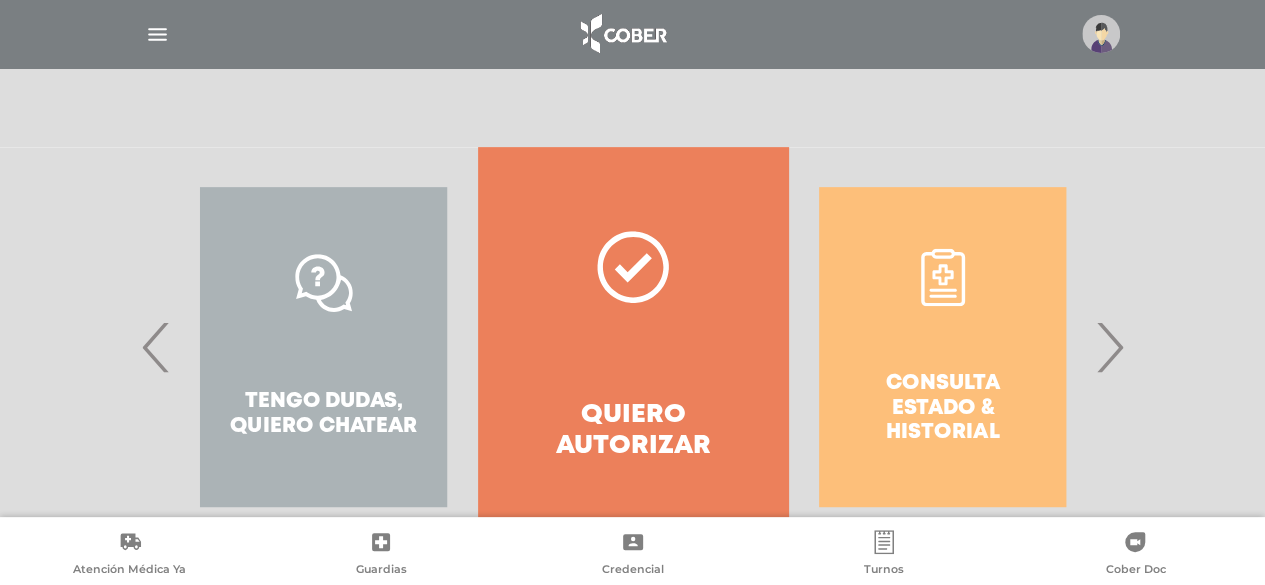 click on "Quiero autorizar" at bounding box center (632, 347) 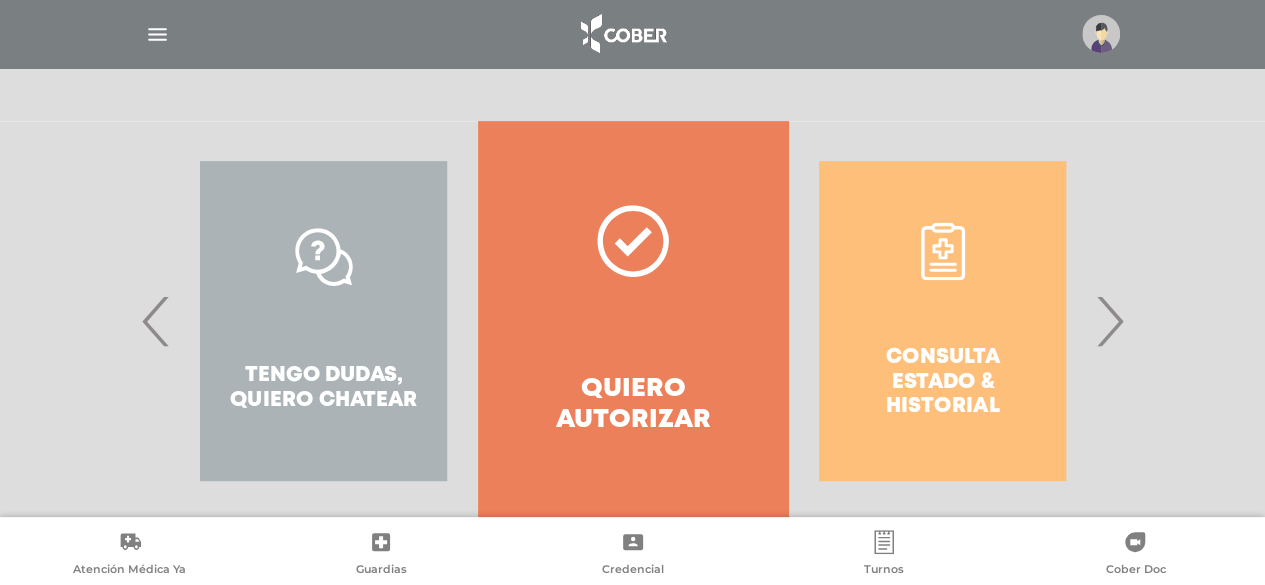 scroll, scrollTop: 343, scrollLeft: 0, axis: vertical 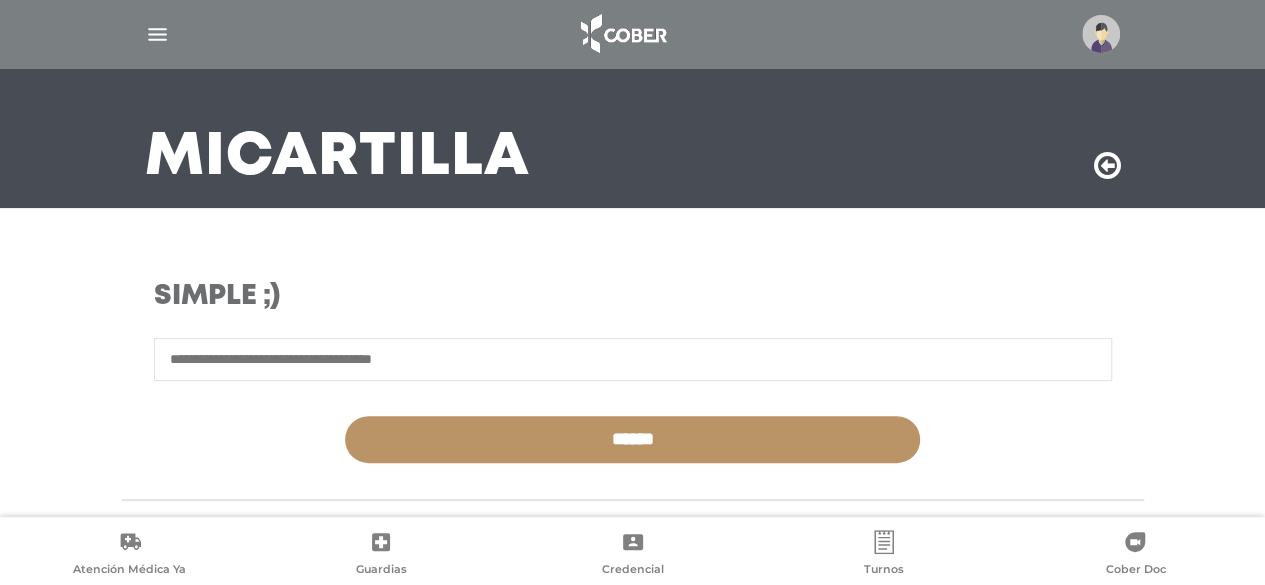 click at bounding box center (1101, 34) 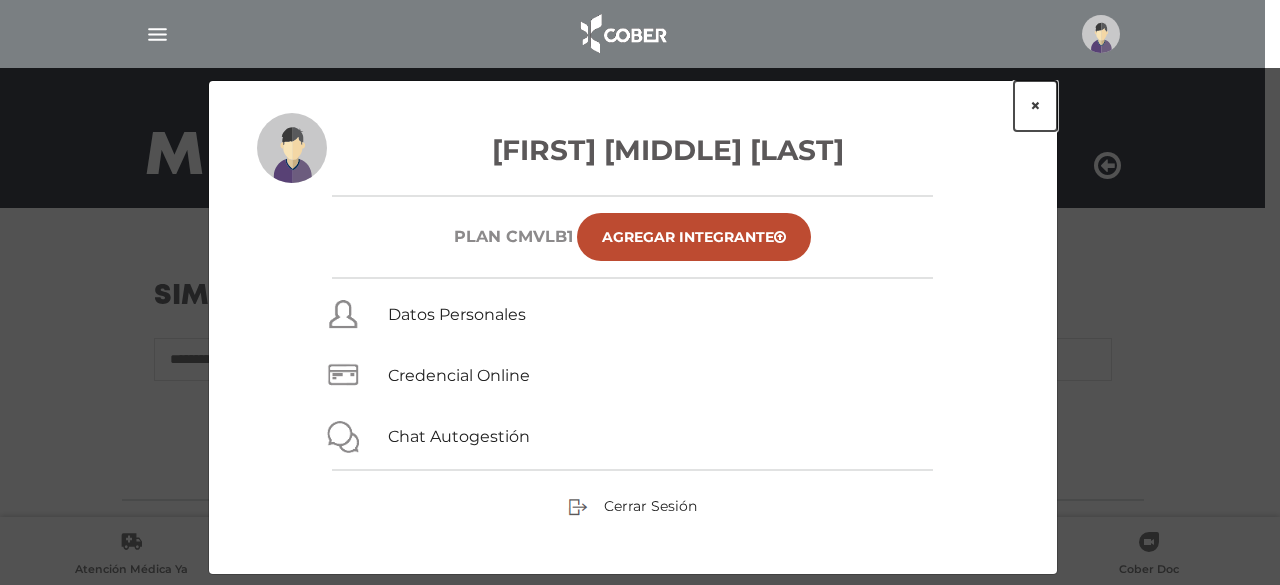 click on "×" at bounding box center (1035, 106) 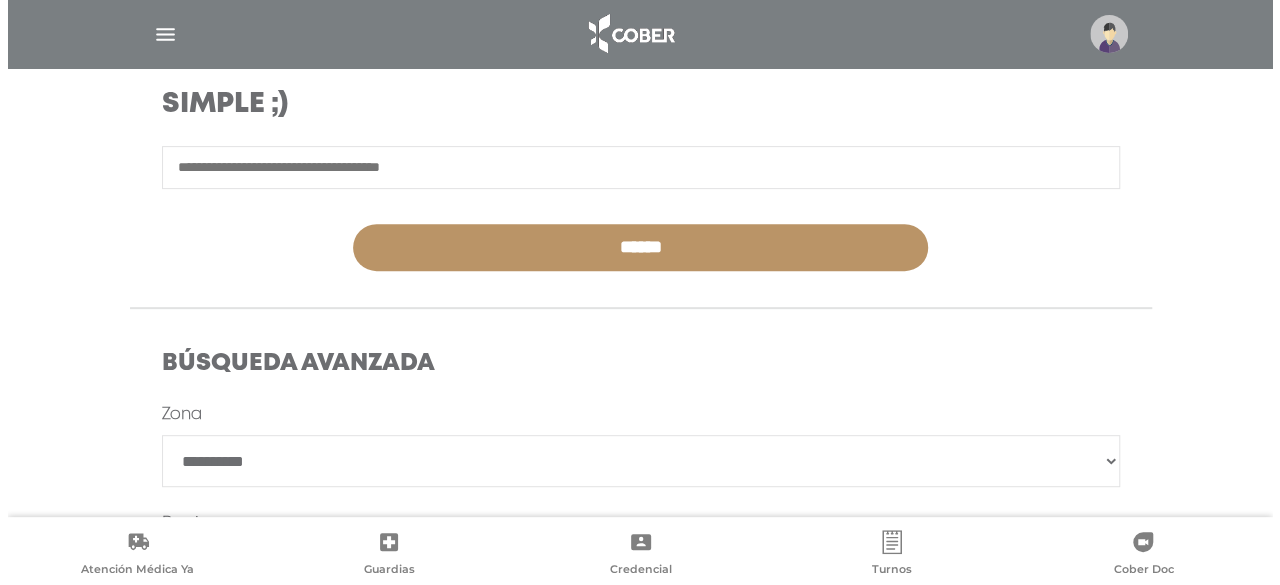 scroll, scrollTop: 100, scrollLeft: 0, axis: vertical 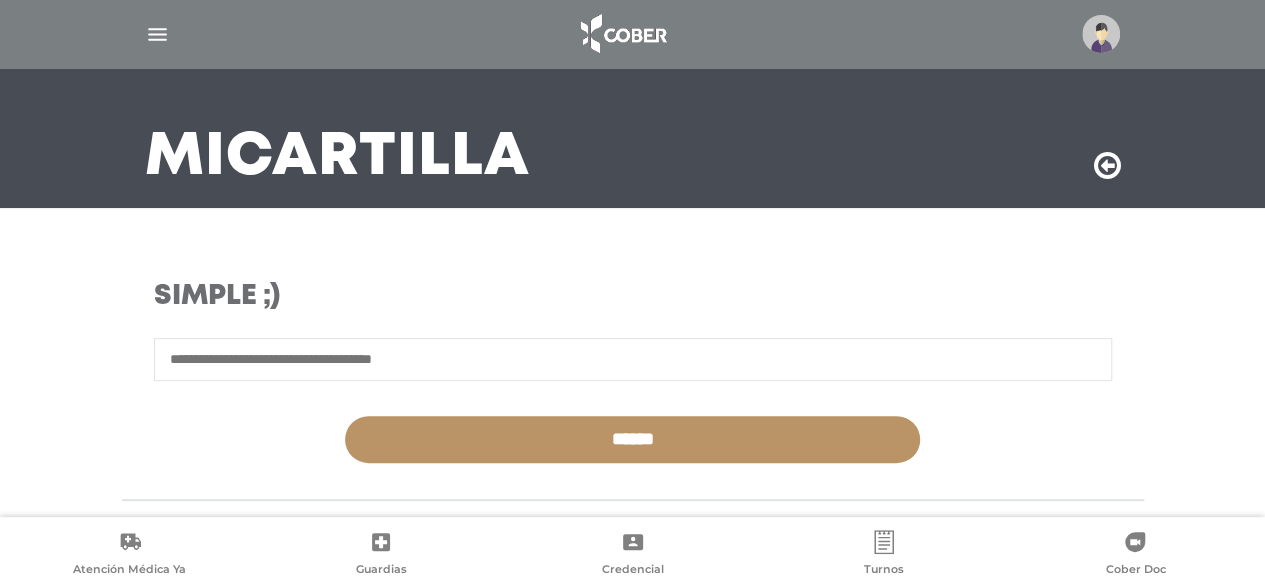 click at bounding box center [157, 34] 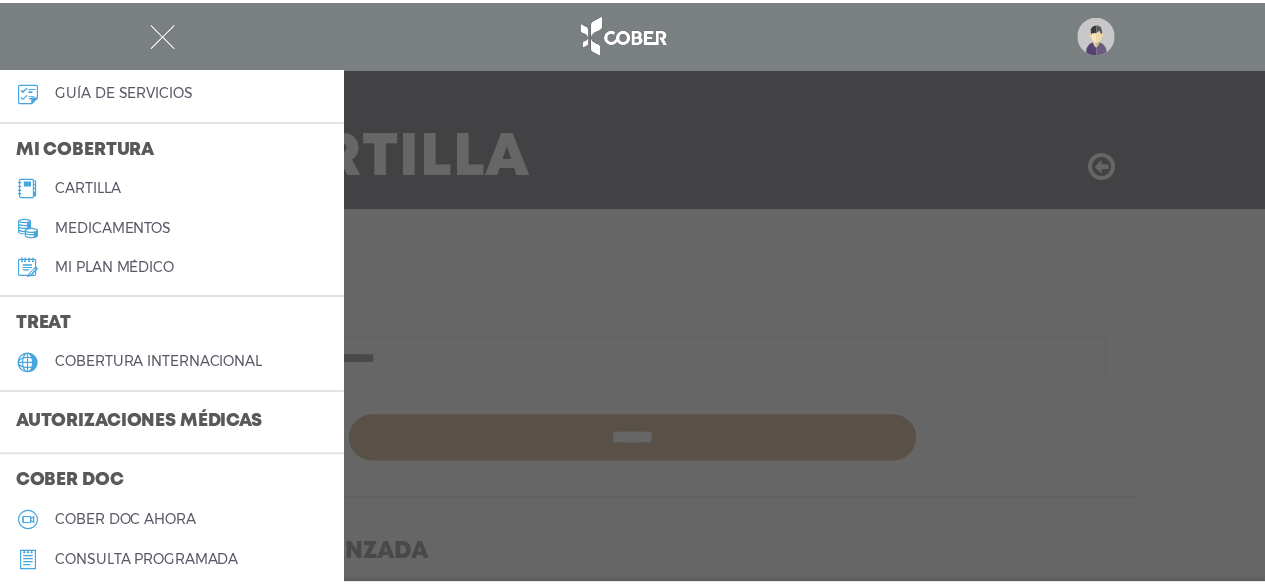 scroll, scrollTop: 200, scrollLeft: 0, axis: vertical 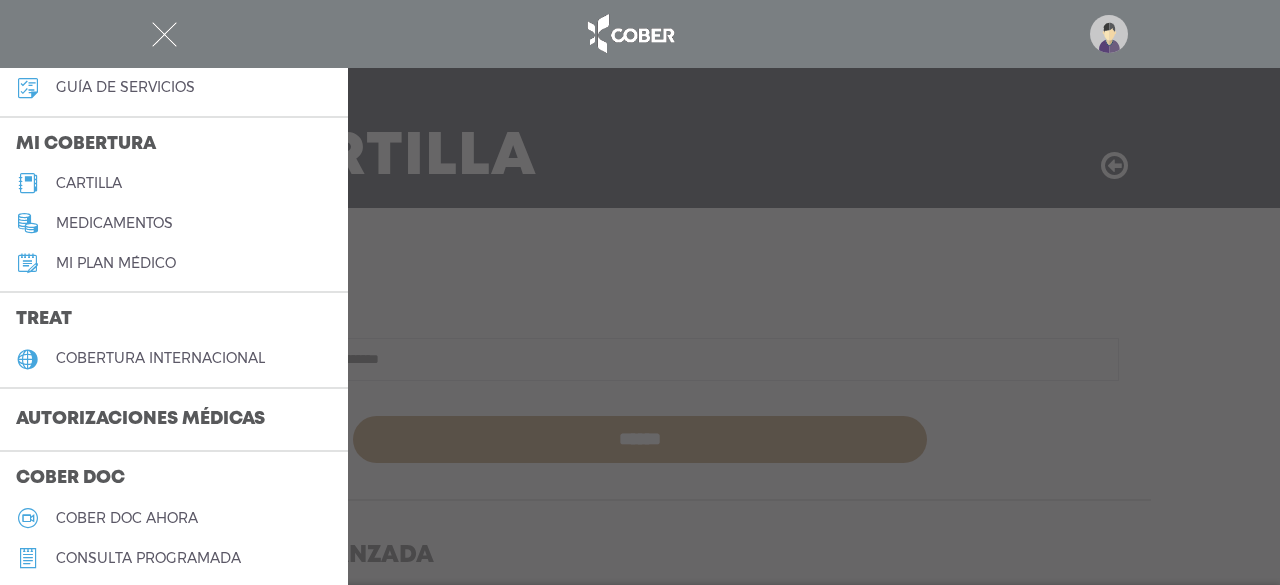 click on "Autorizaciones médicas" at bounding box center [140, 420] 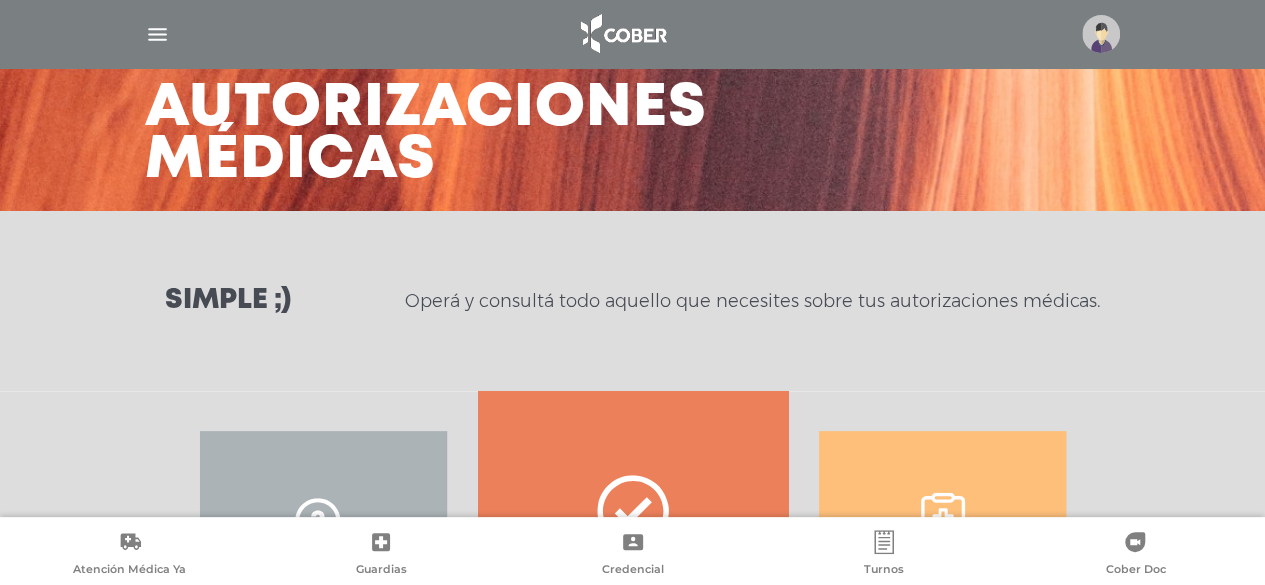 scroll, scrollTop: 300, scrollLeft: 0, axis: vertical 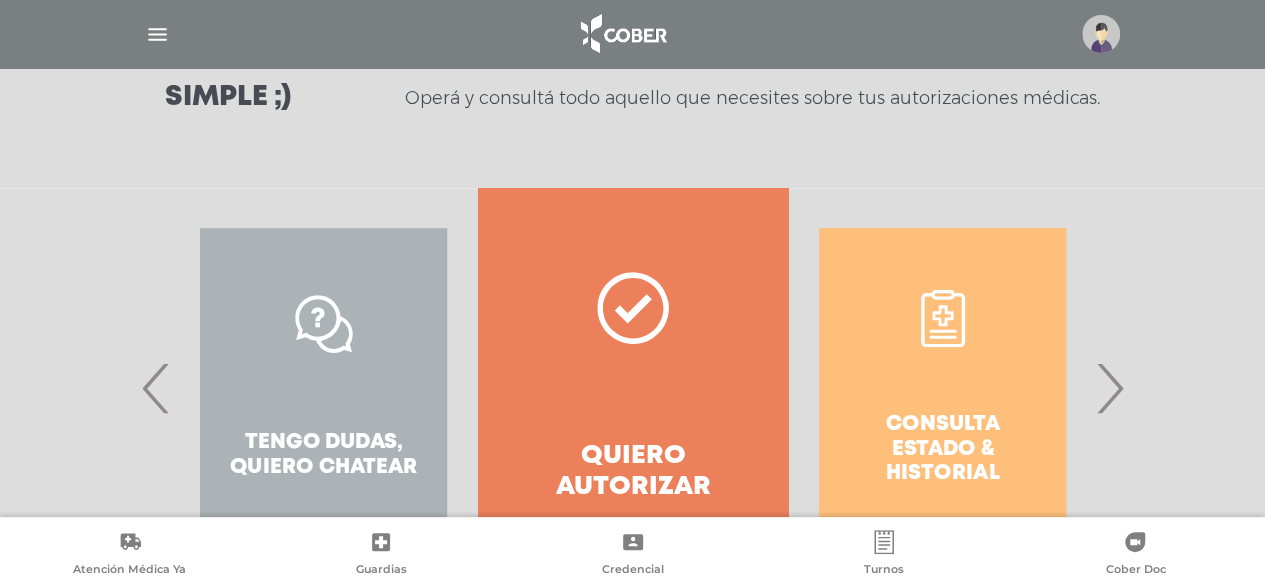 click on "›" at bounding box center [1109, 388] 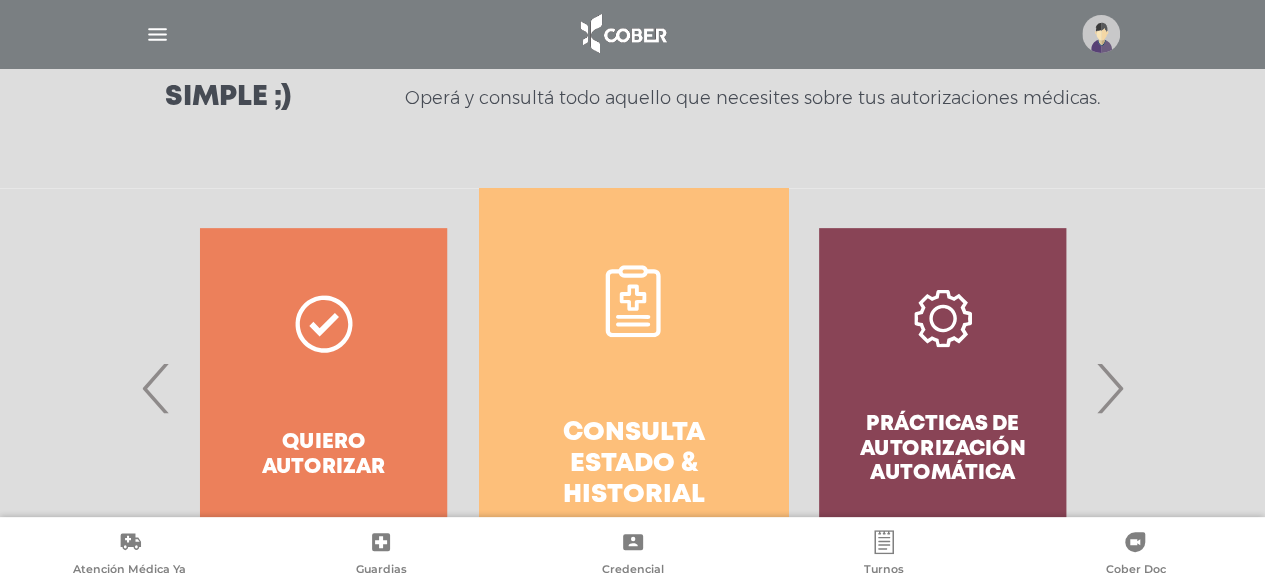 click on "Consulta estado & historial" at bounding box center [633, 388] 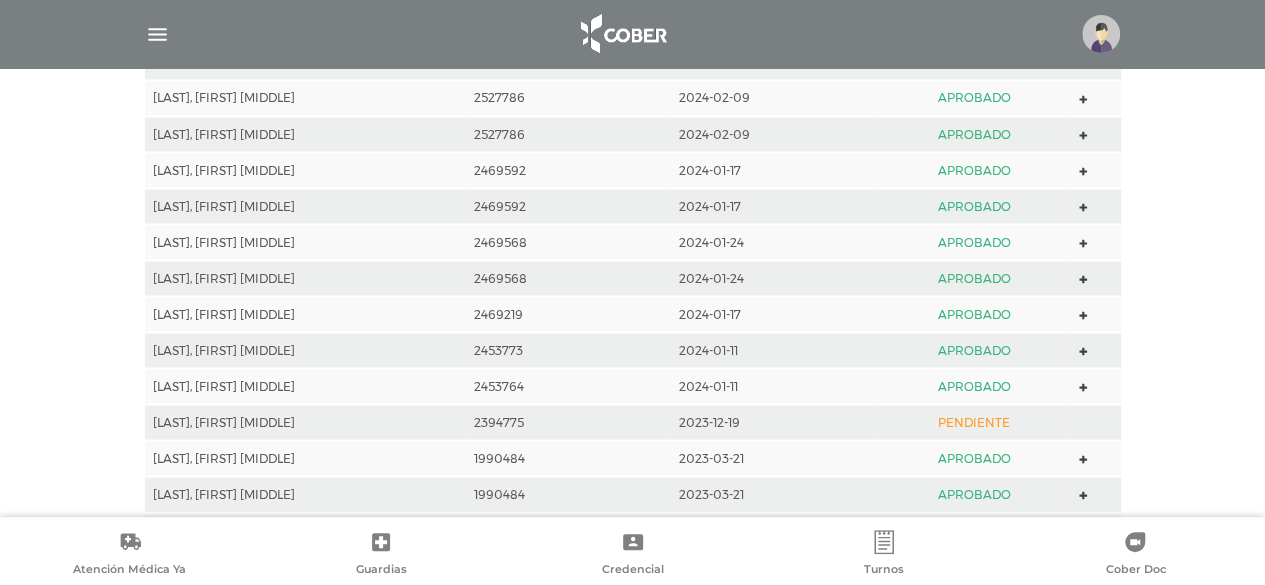 scroll, scrollTop: 1741, scrollLeft: 0, axis: vertical 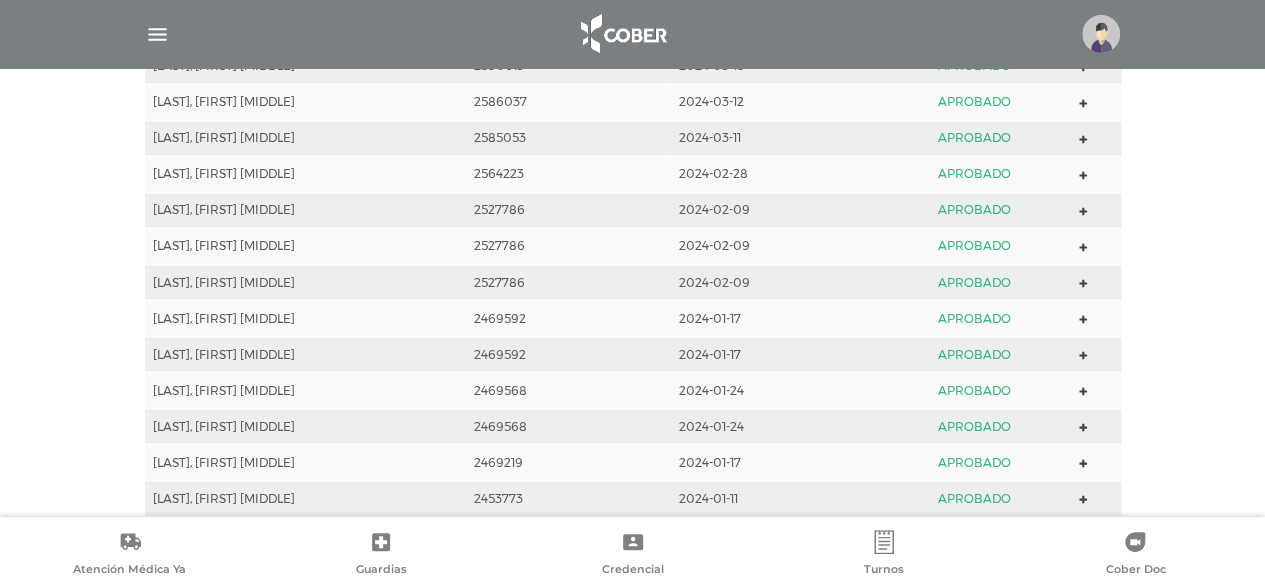 click at bounding box center (157, 34) 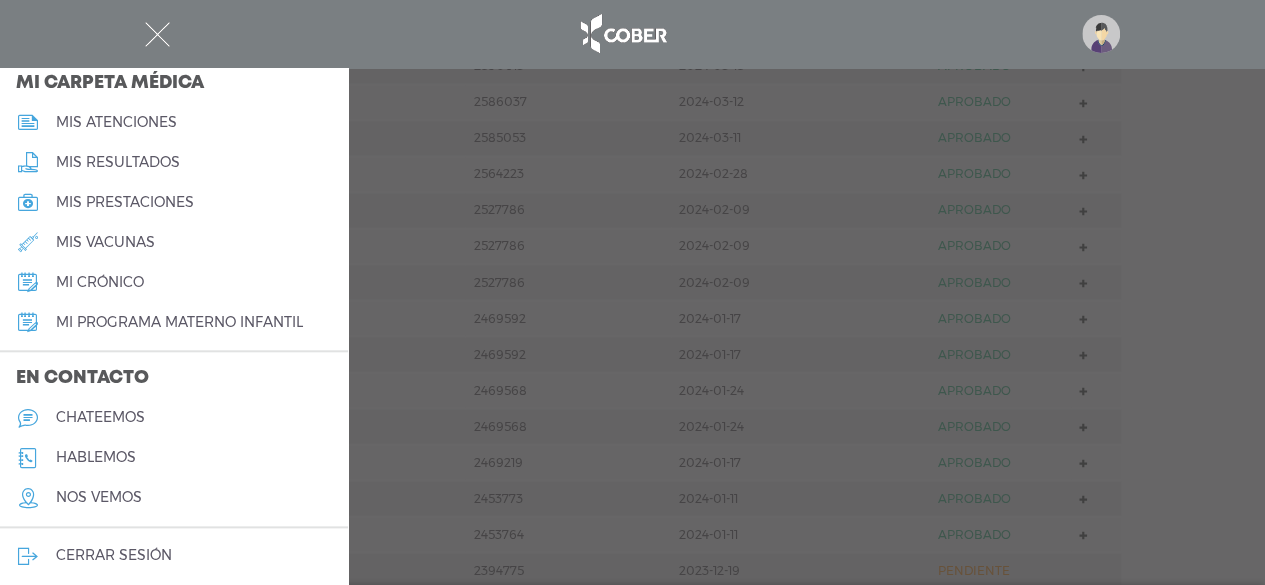 scroll, scrollTop: 957, scrollLeft: 0, axis: vertical 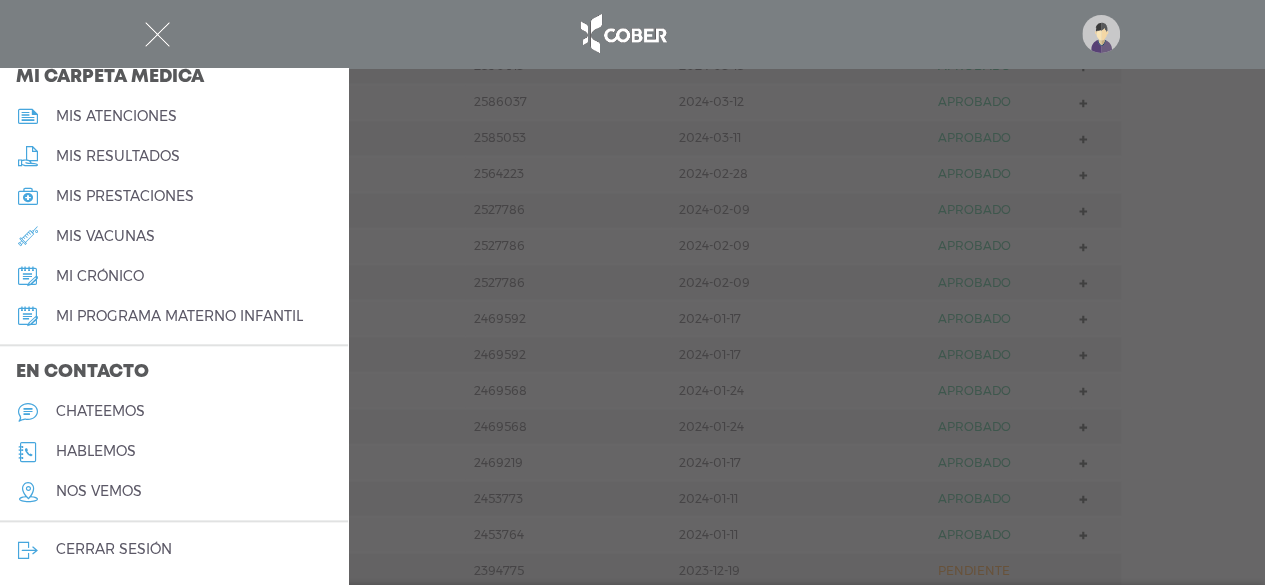 click on "chateemos" at bounding box center (174, 412) 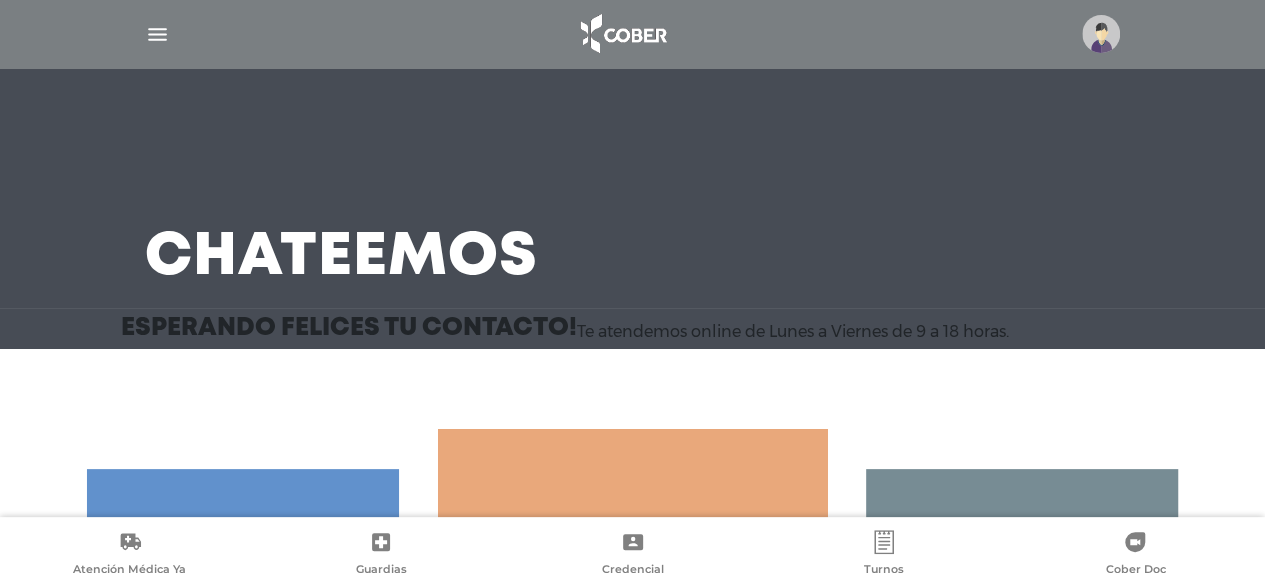 scroll, scrollTop: 300, scrollLeft: 0, axis: vertical 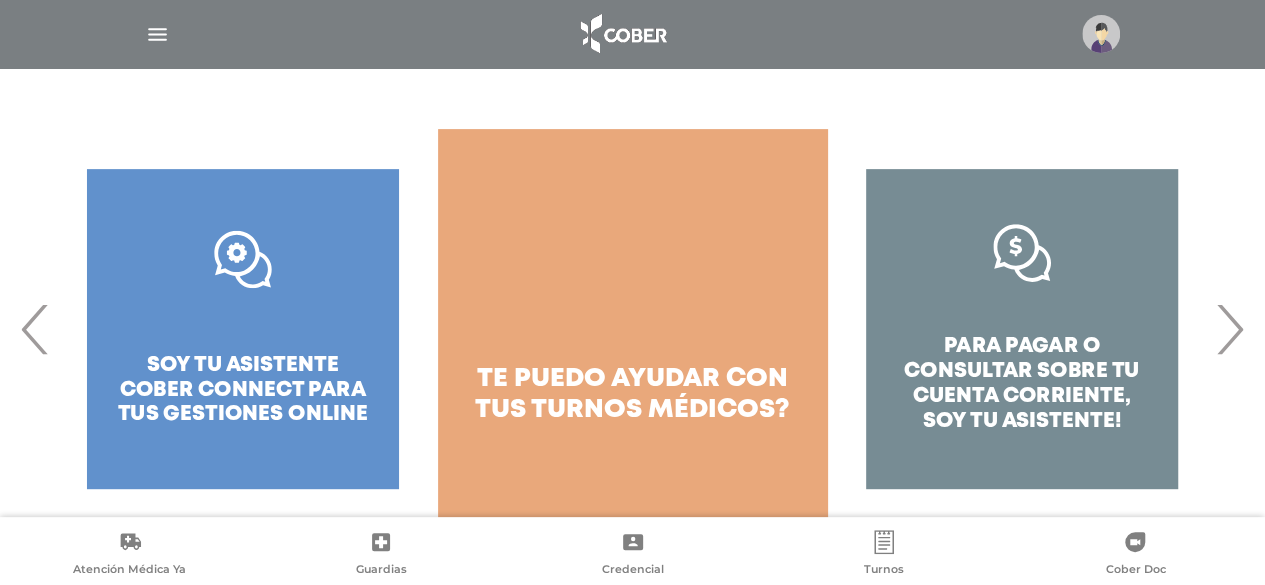 click on "›" at bounding box center (1229, 329) 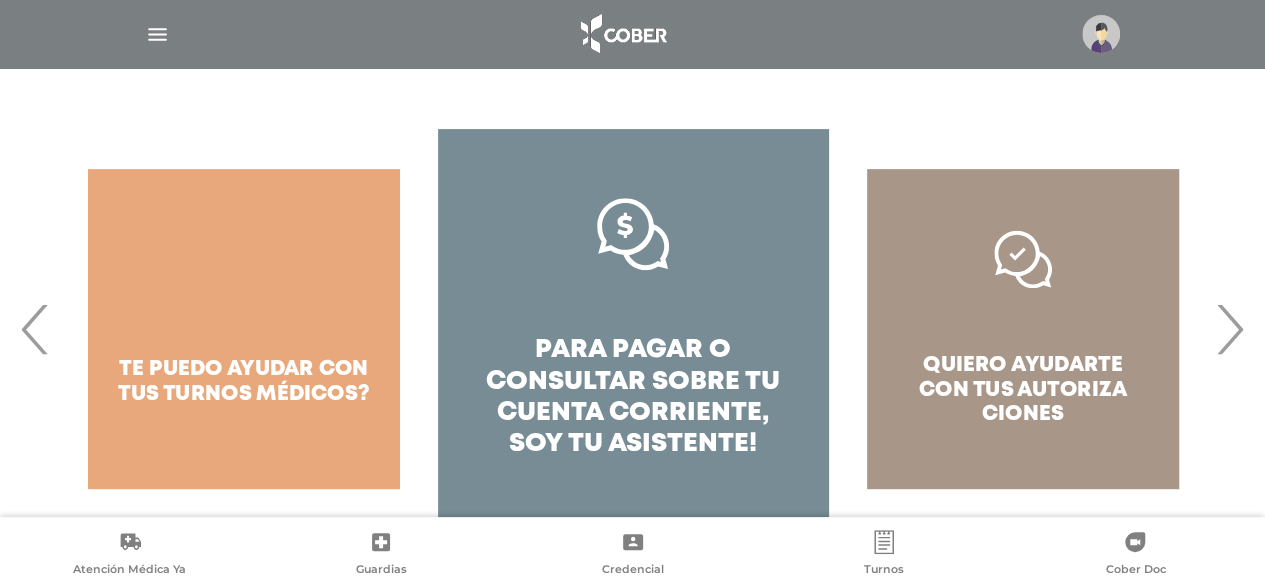 click on "›" at bounding box center (1229, 329) 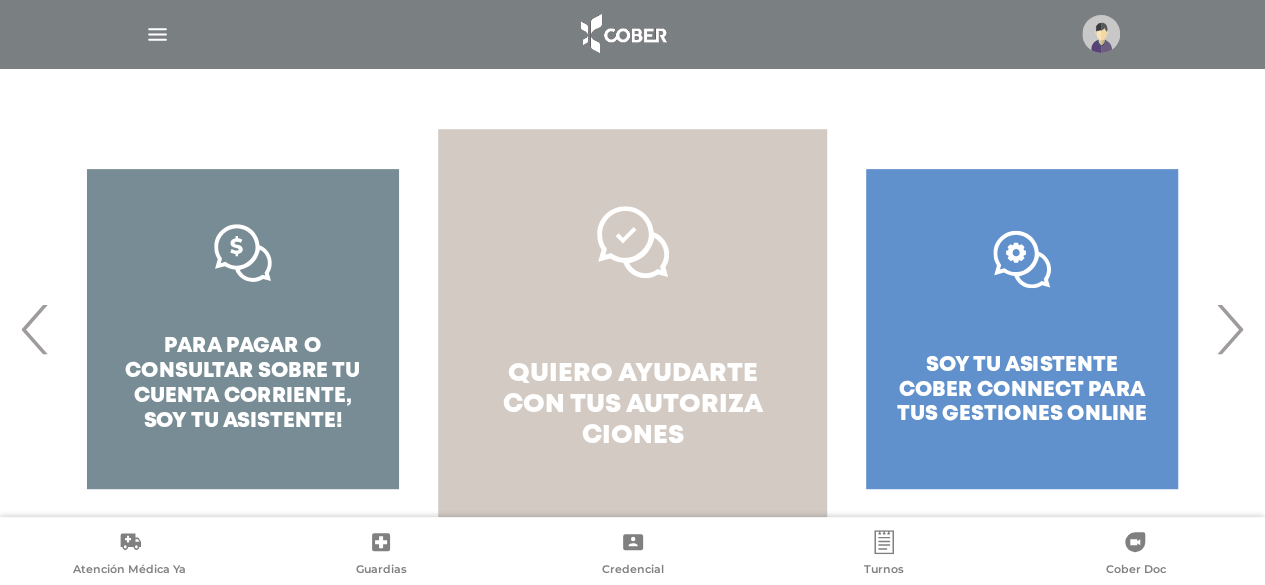click 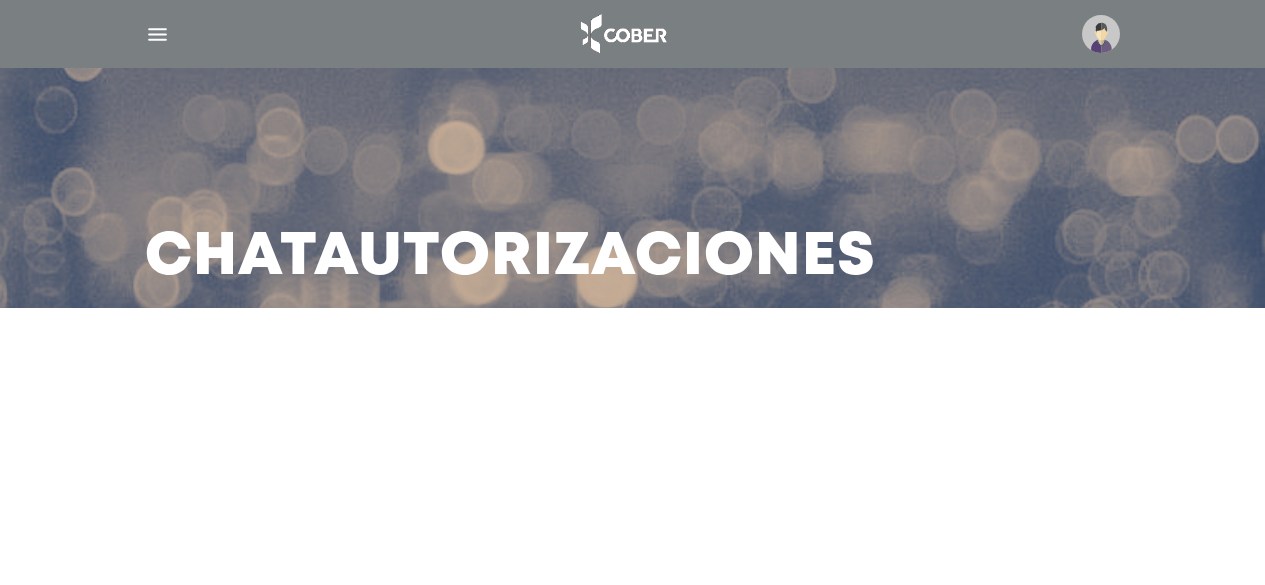 scroll, scrollTop: 0, scrollLeft: 0, axis: both 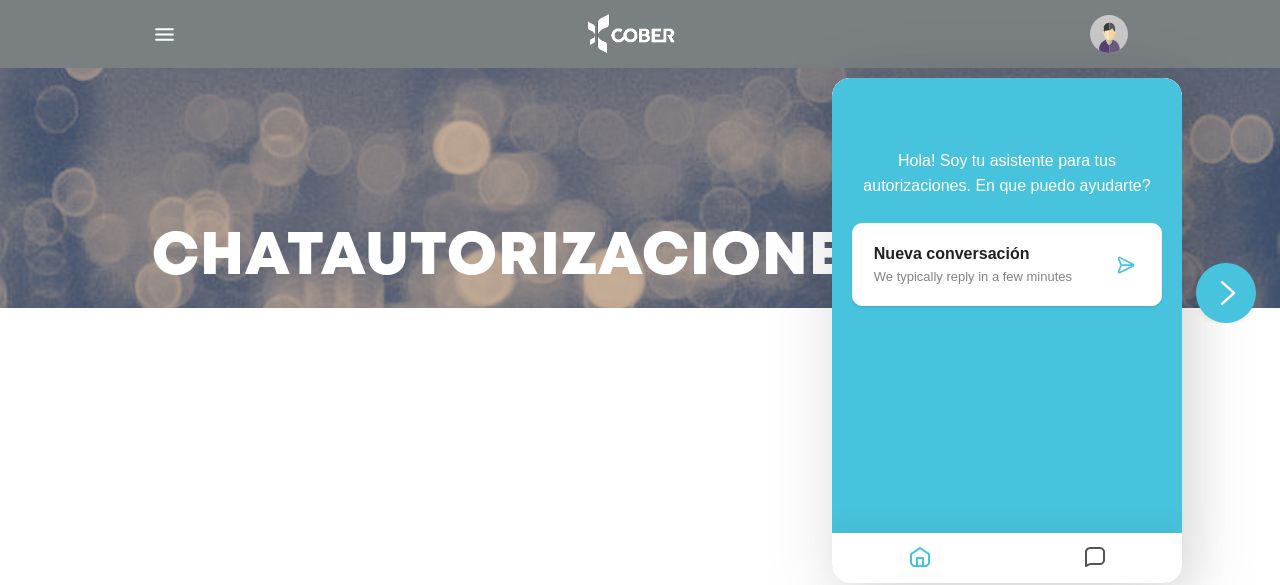 click at bounding box center (1126, 265) 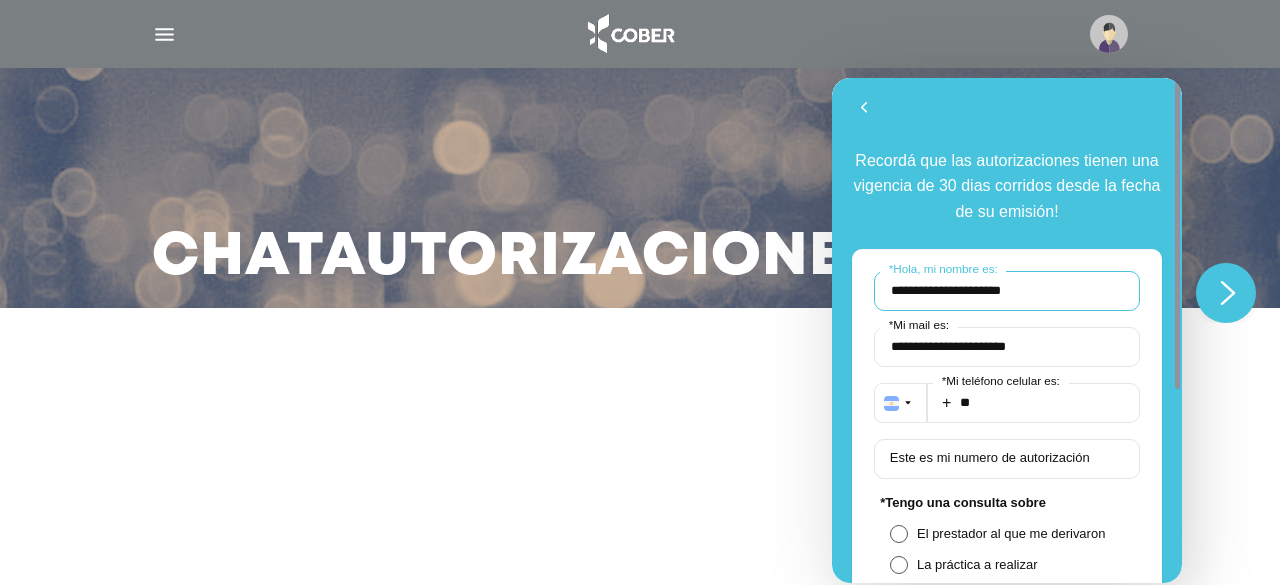click on "**********" at bounding box center [1007, 291] 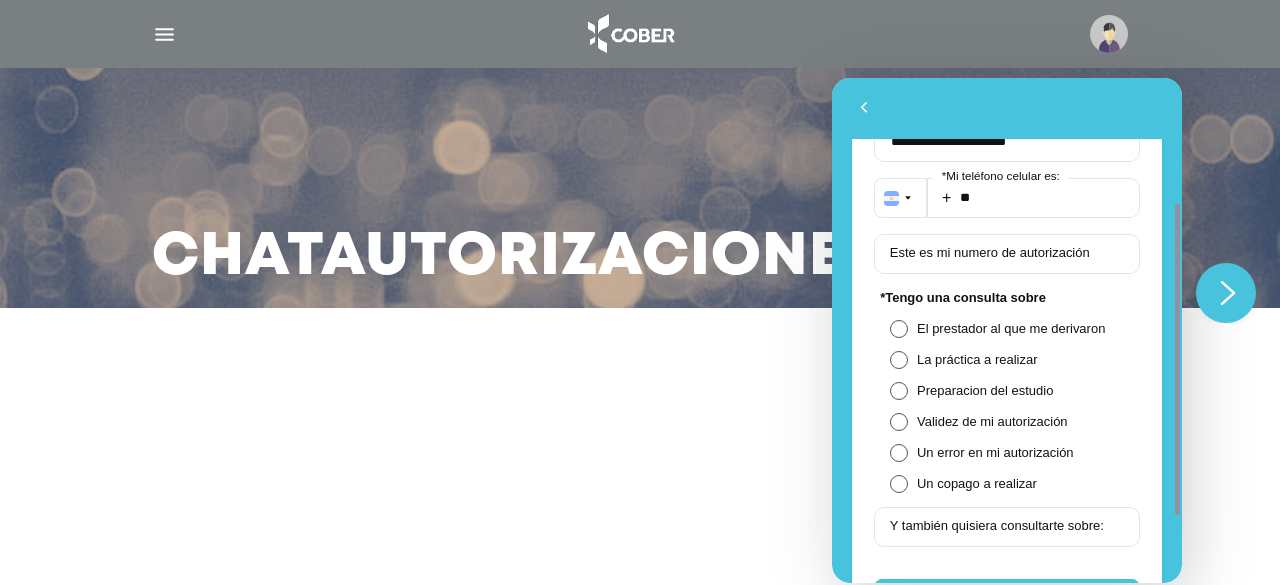 scroll, scrollTop: 0, scrollLeft: 0, axis: both 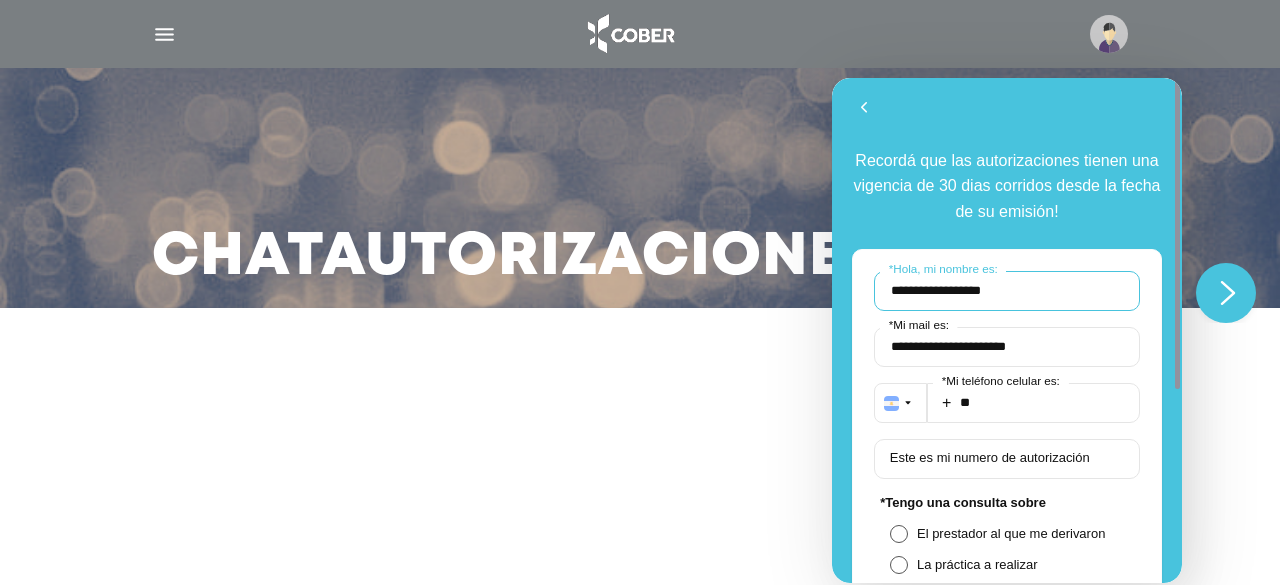 type on "**********" 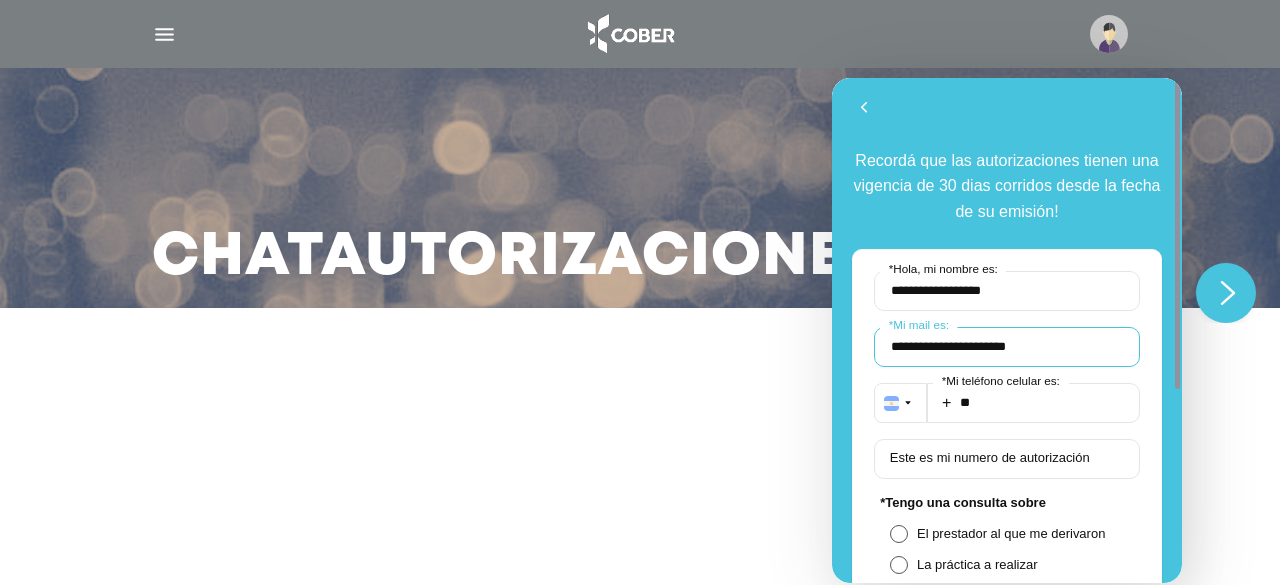 click on "**********" at bounding box center (1007, 347) 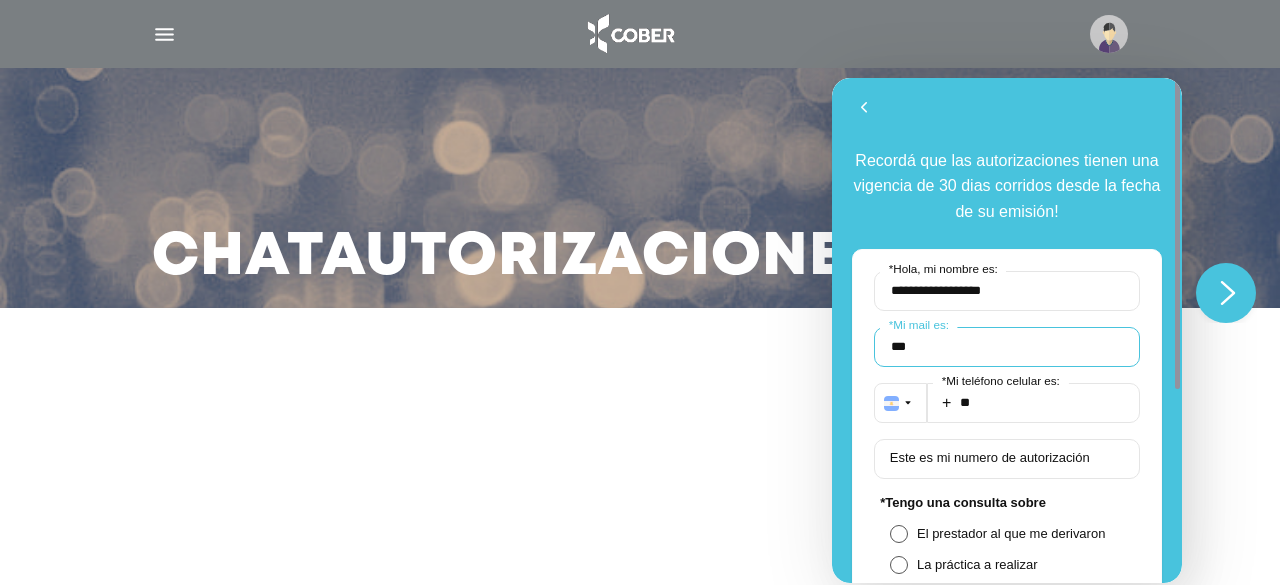 type on "**********" 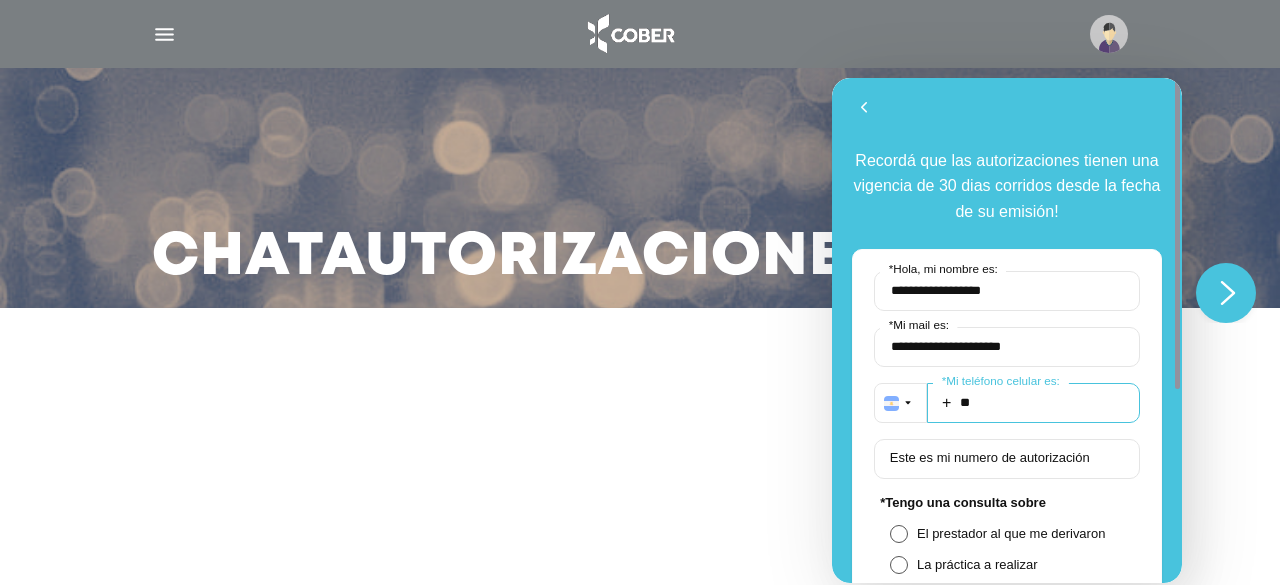 click on "**" at bounding box center (1033, 403) 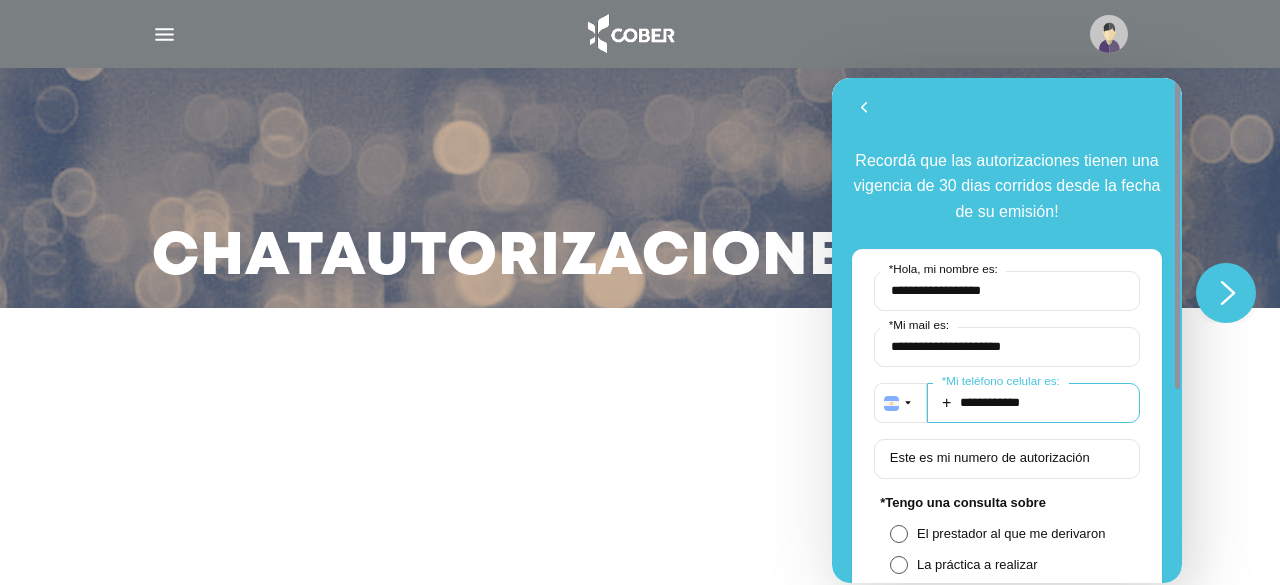 scroll, scrollTop: 300, scrollLeft: 0, axis: vertical 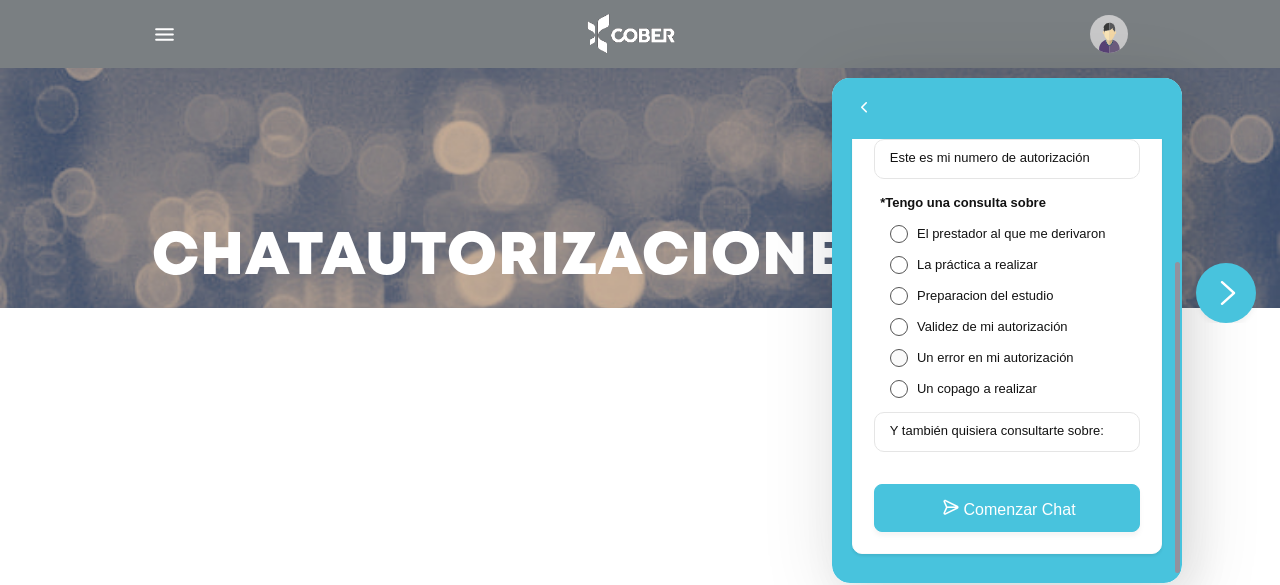 type on "**********" 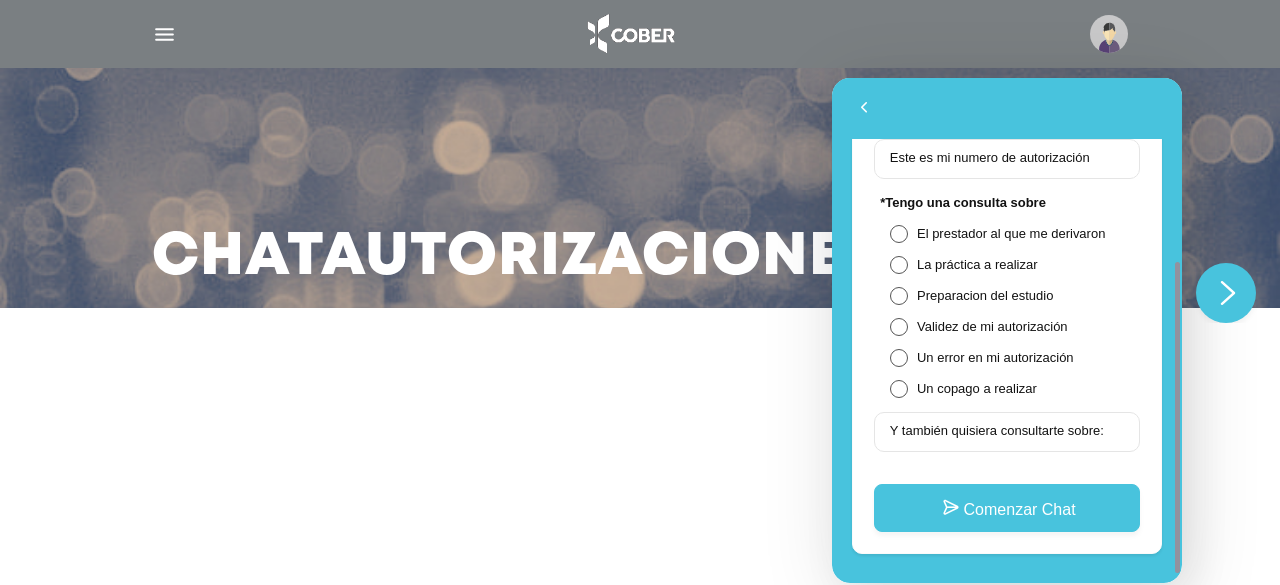 click on "*  Tengo una consulta sobre  El prestador al que me derivaron La práctica a realizar Preparacion del estudio Validez de mi autorización Un error en mi autorización Un copago a realizar" at bounding box center [1007, 303] 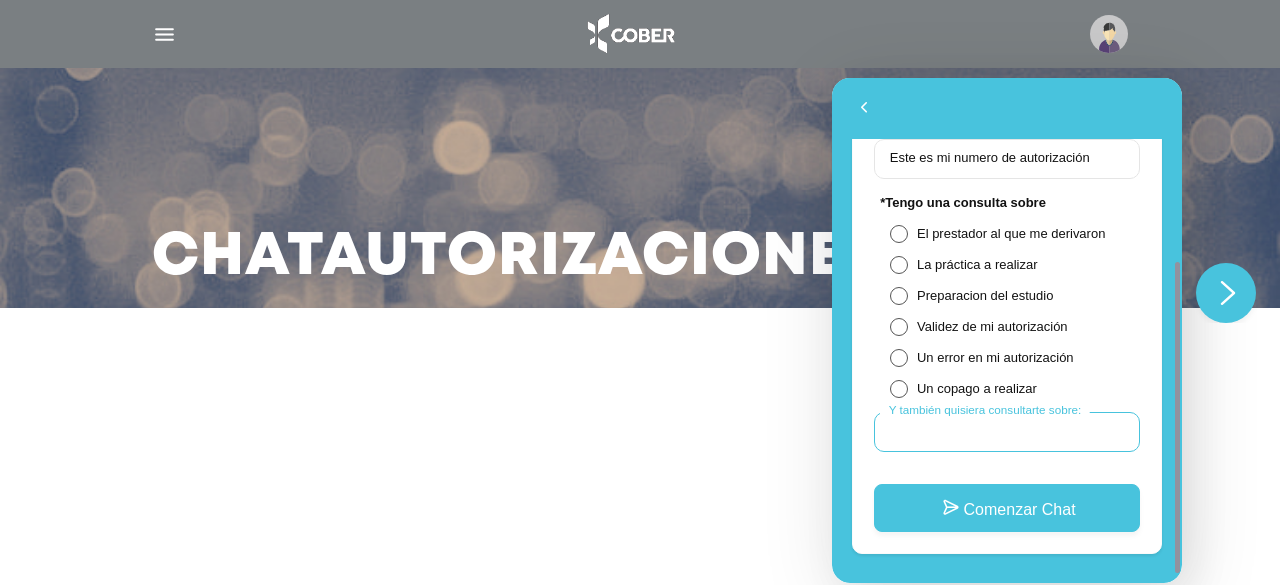 click on "Y también quisiera consultarte sobre:" at bounding box center (1007, 432) 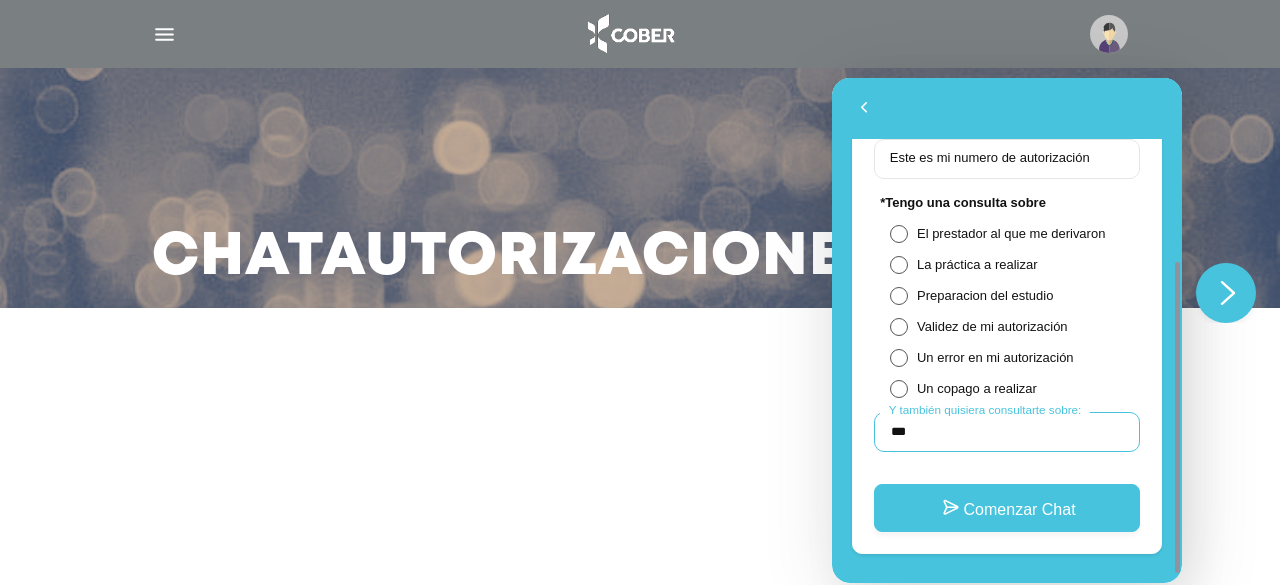 scroll, scrollTop: 314, scrollLeft: 0, axis: vertical 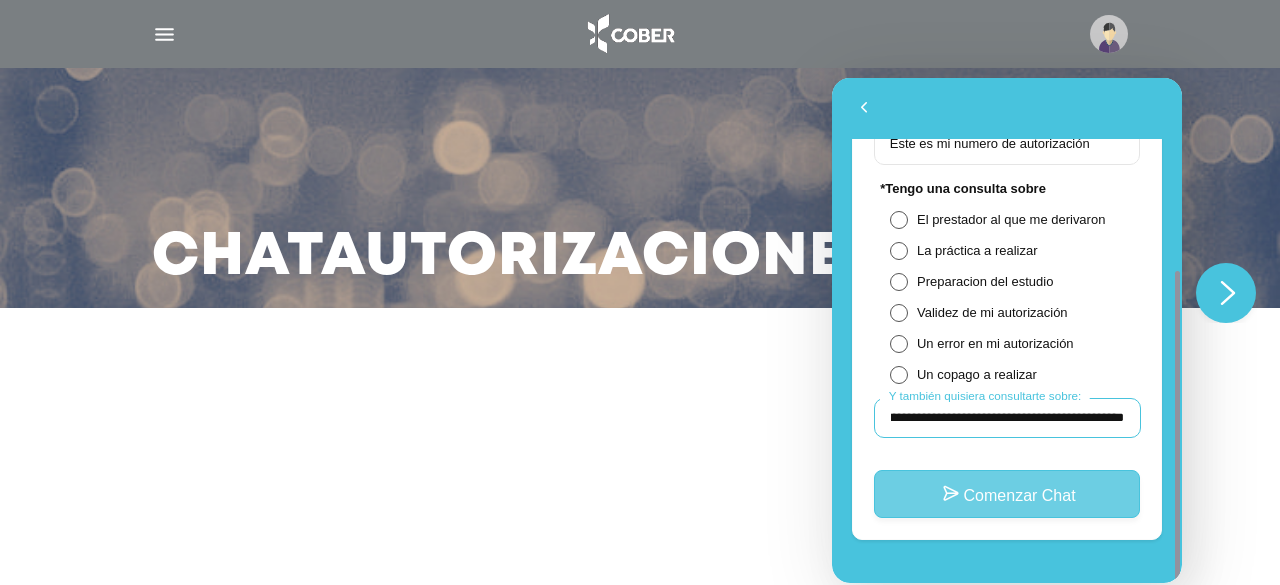 type on "**********" 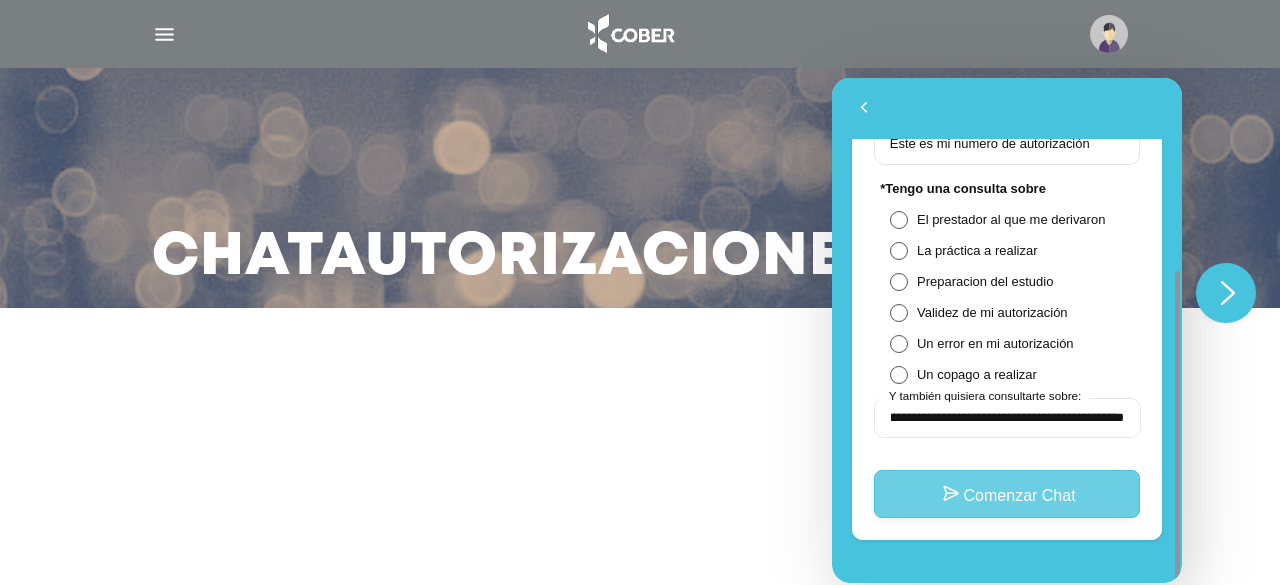 click on "Comenzar Chat" at bounding box center [1007, 494] 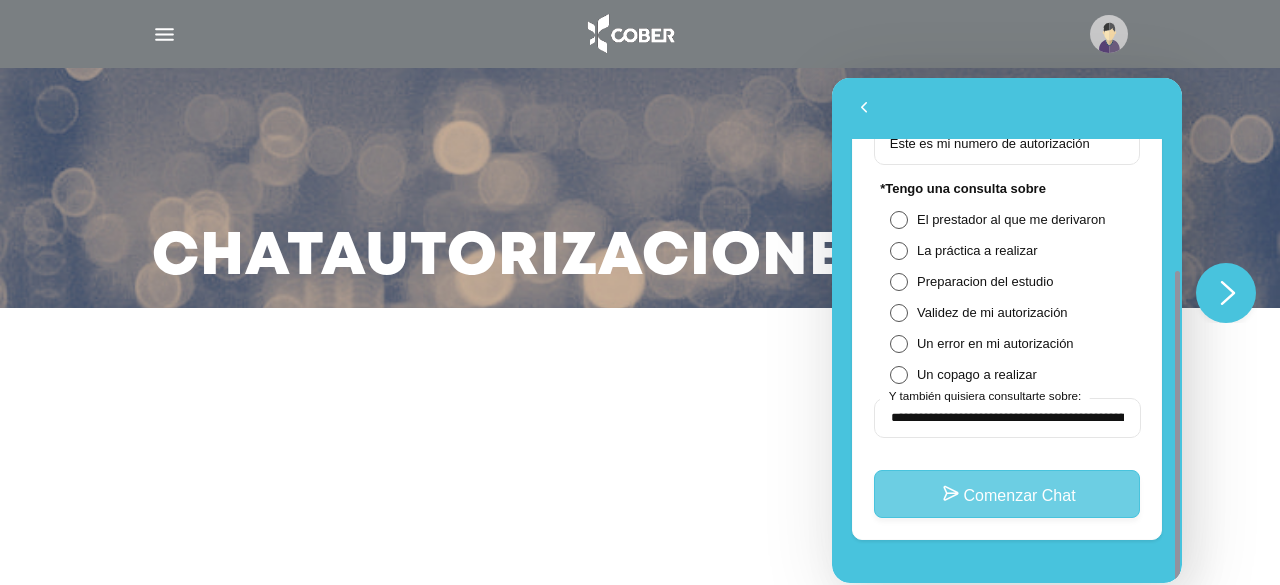scroll, scrollTop: 314, scrollLeft: 0, axis: vertical 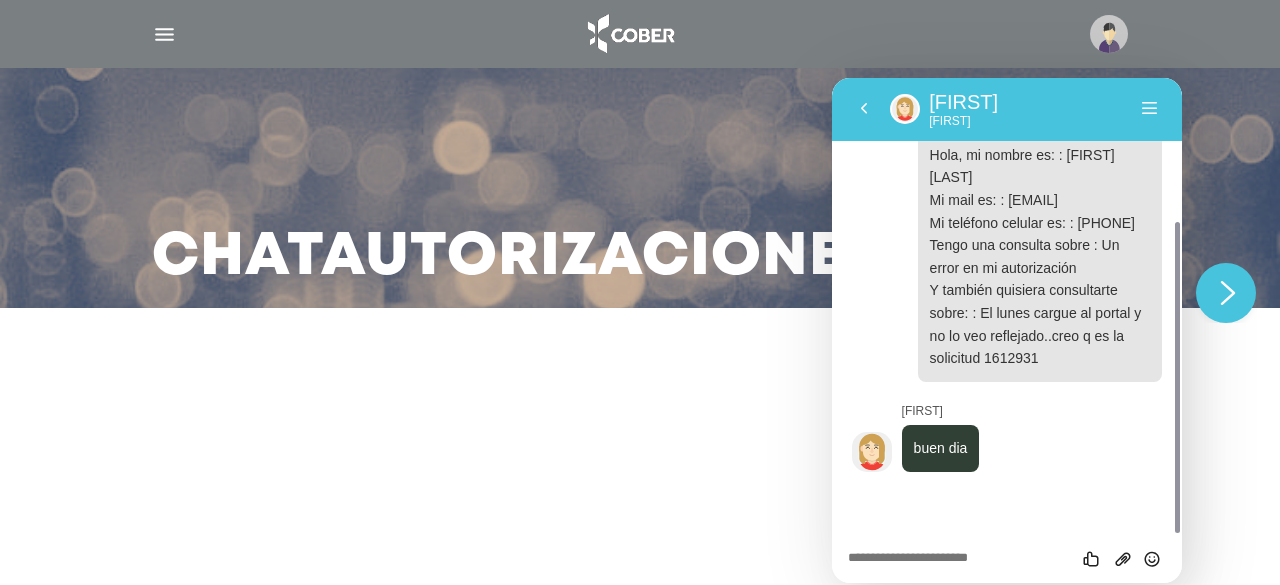 click on "Califica este chat Subir Archivo Insertar emoji" at bounding box center (832, 78) 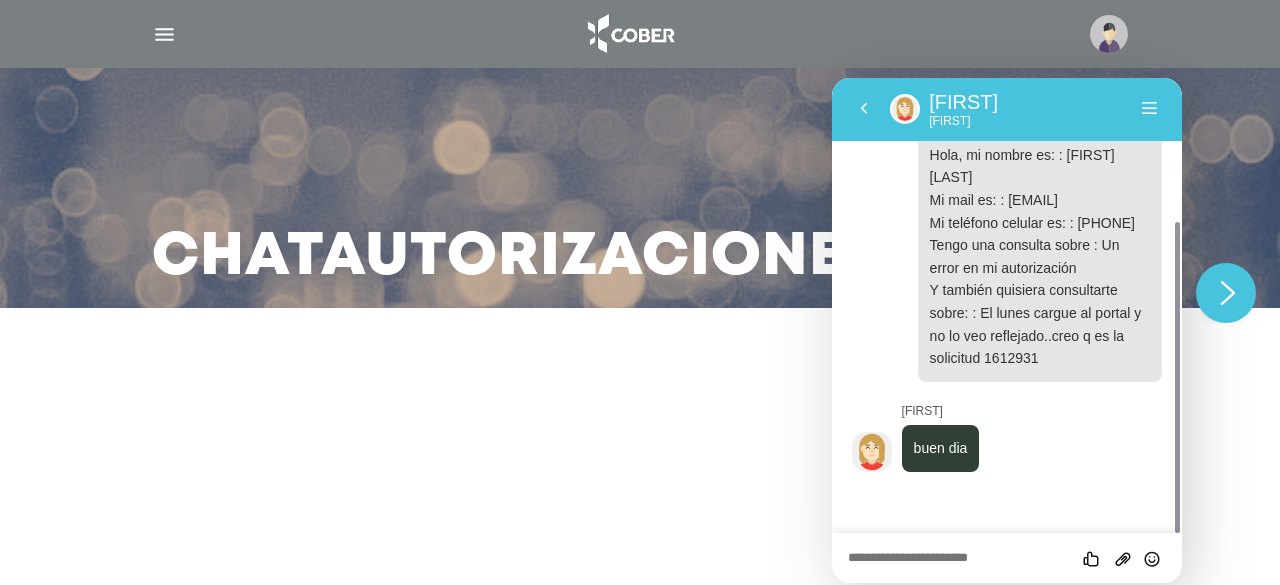 click at bounding box center (832, 78) 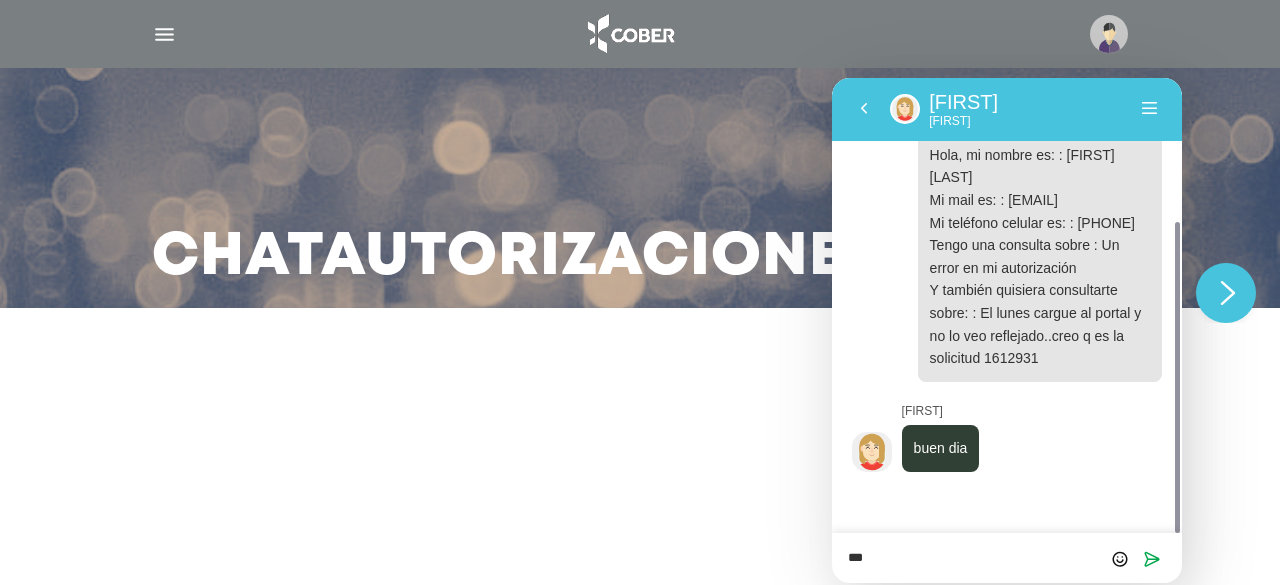 type on "****" 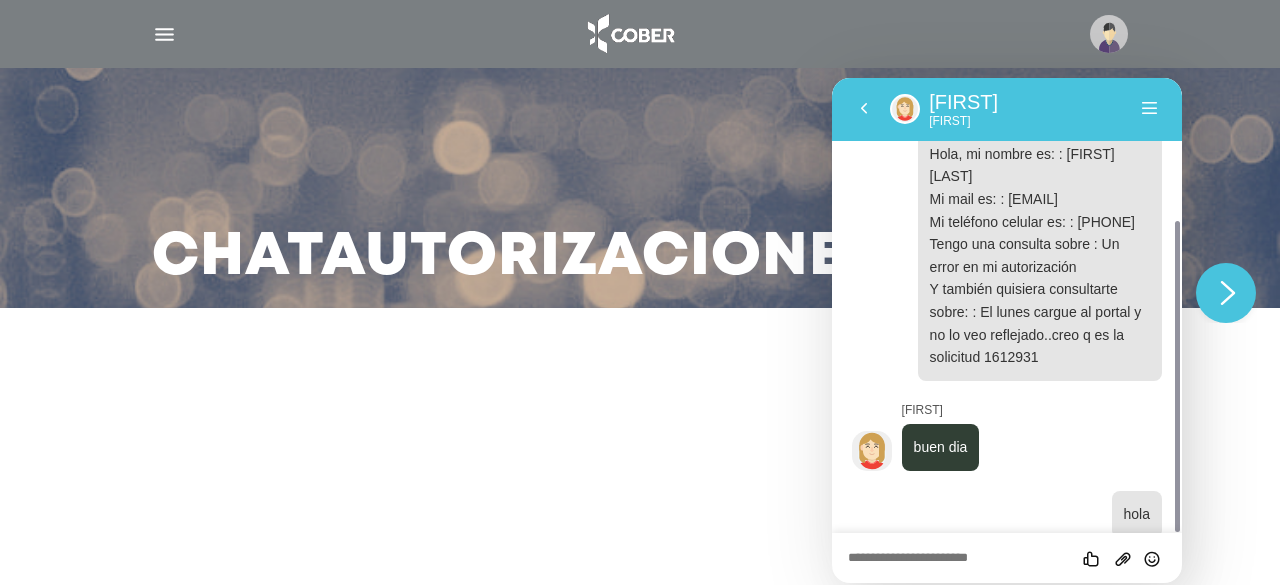 scroll, scrollTop: 274, scrollLeft: 0, axis: vertical 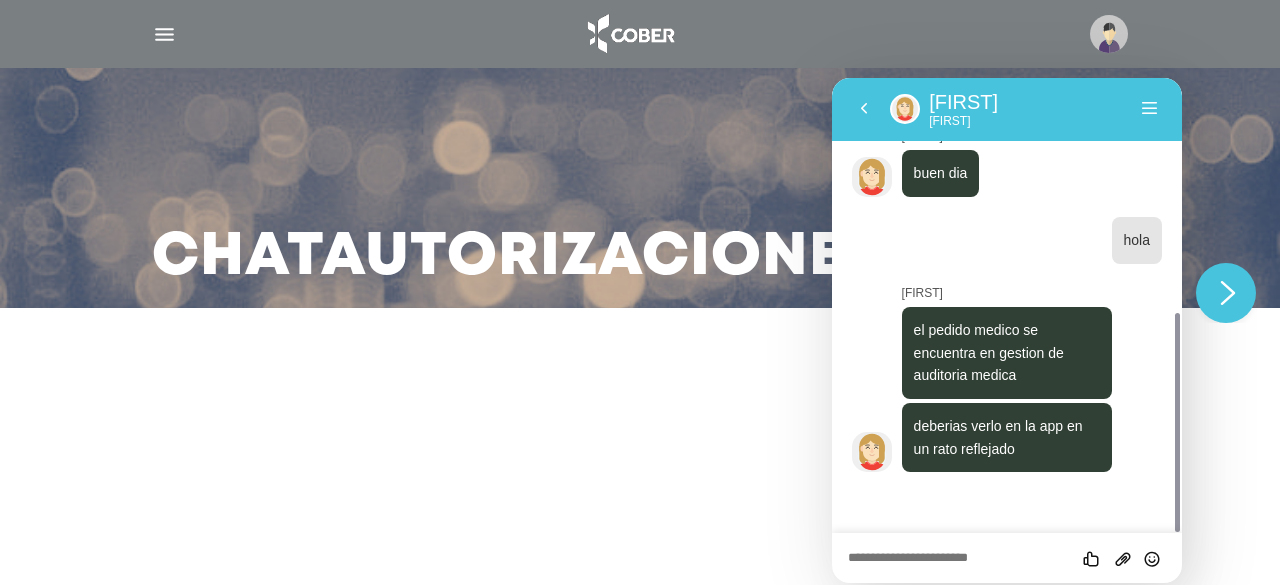 click at bounding box center (832, 78) 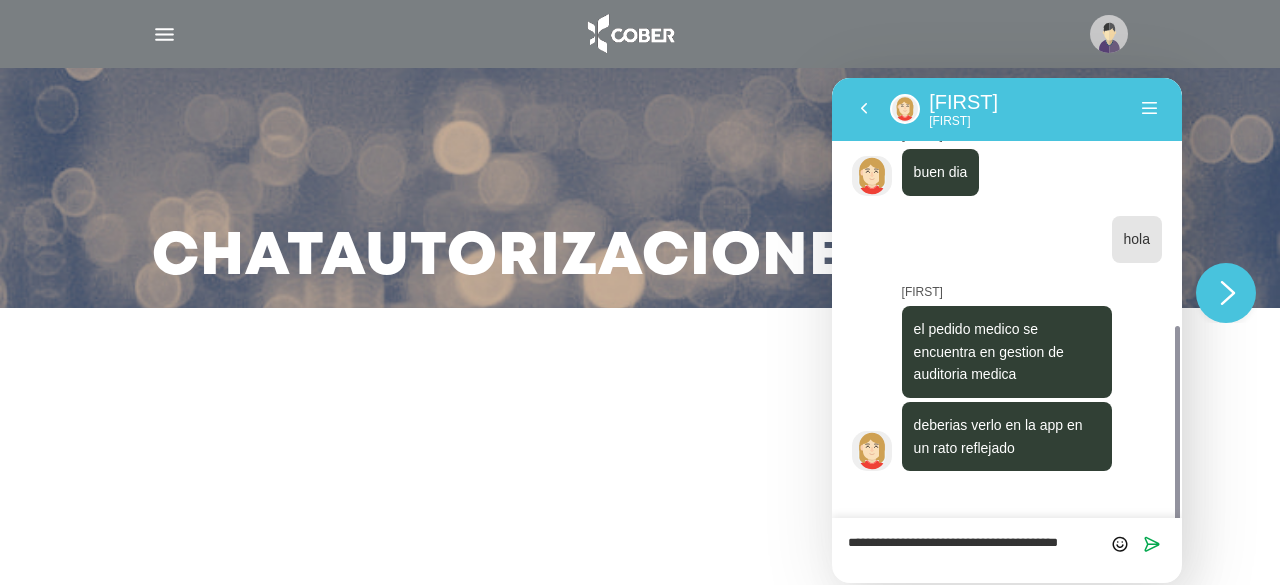scroll, scrollTop: 0, scrollLeft: 0, axis: both 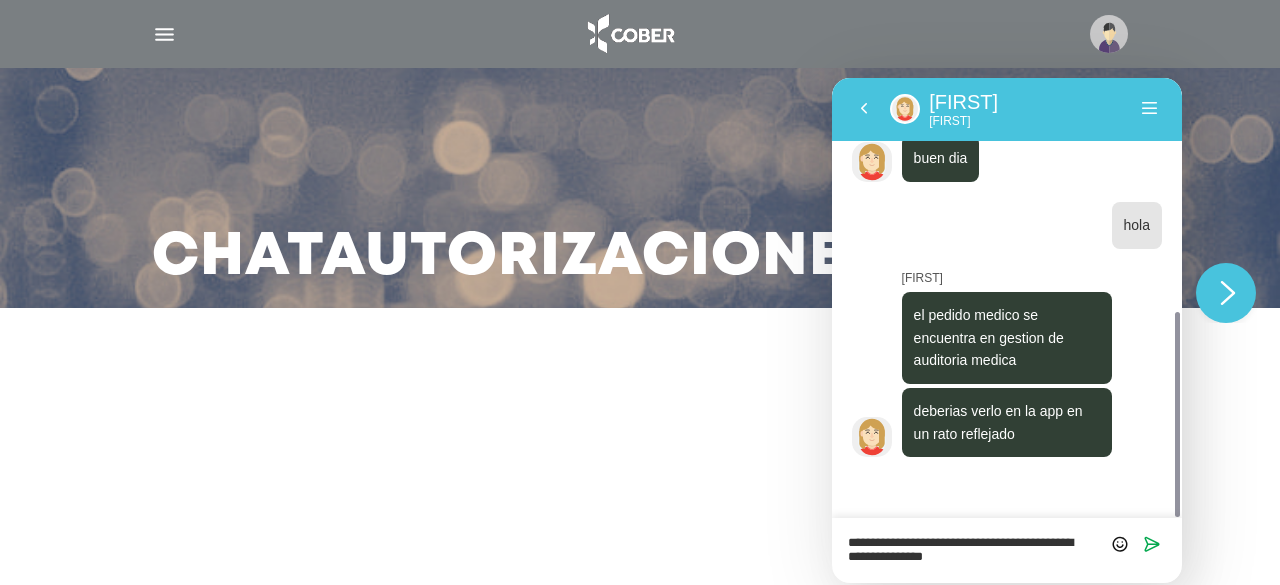 type on "**********" 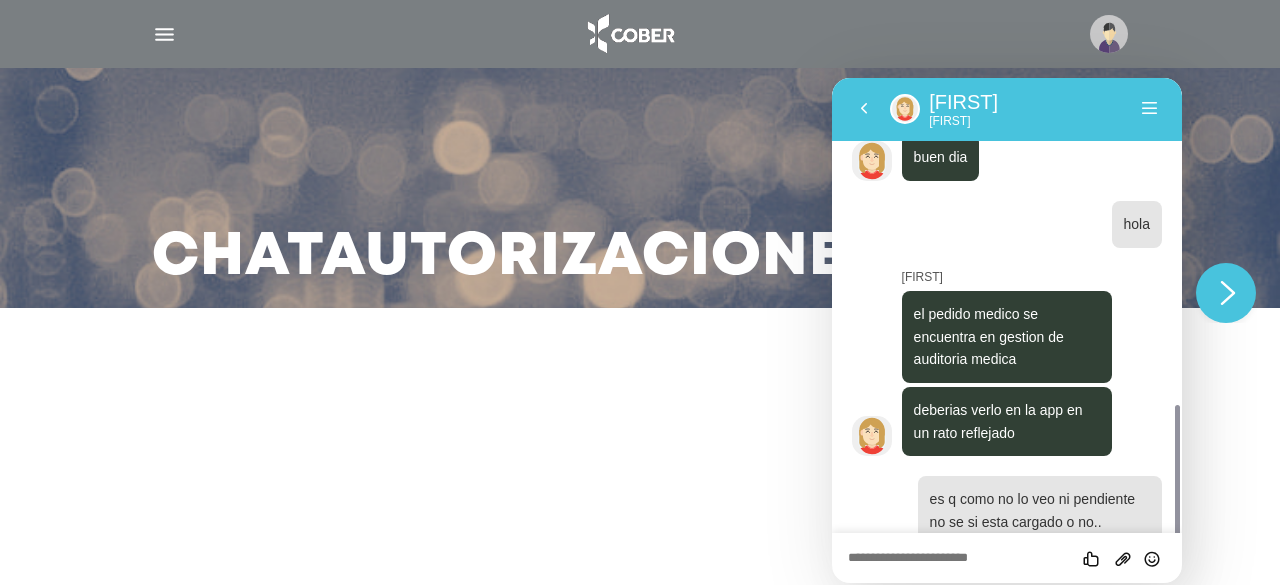 scroll, scrollTop: 572, scrollLeft: 0, axis: vertical 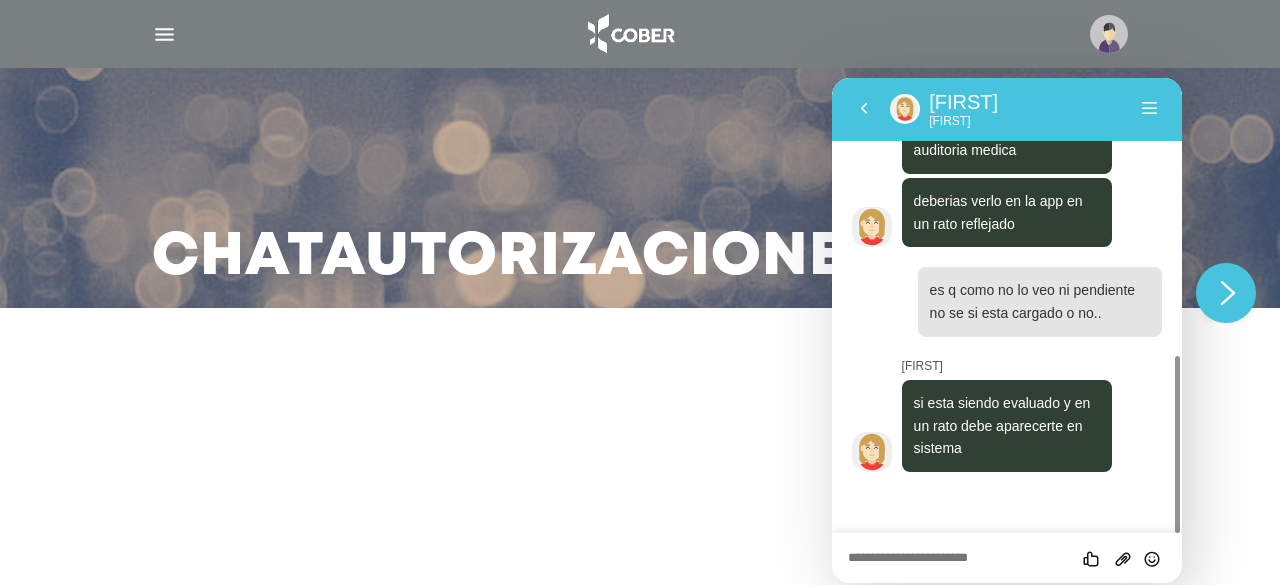 click at bounding box center (832, 78) 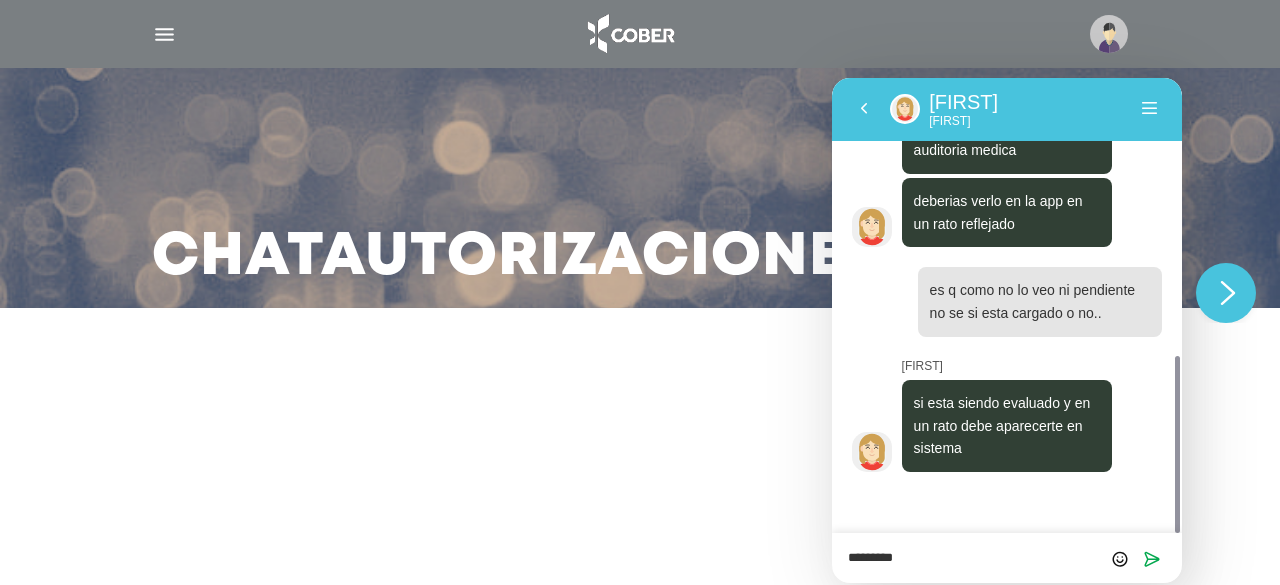 type on "**********" 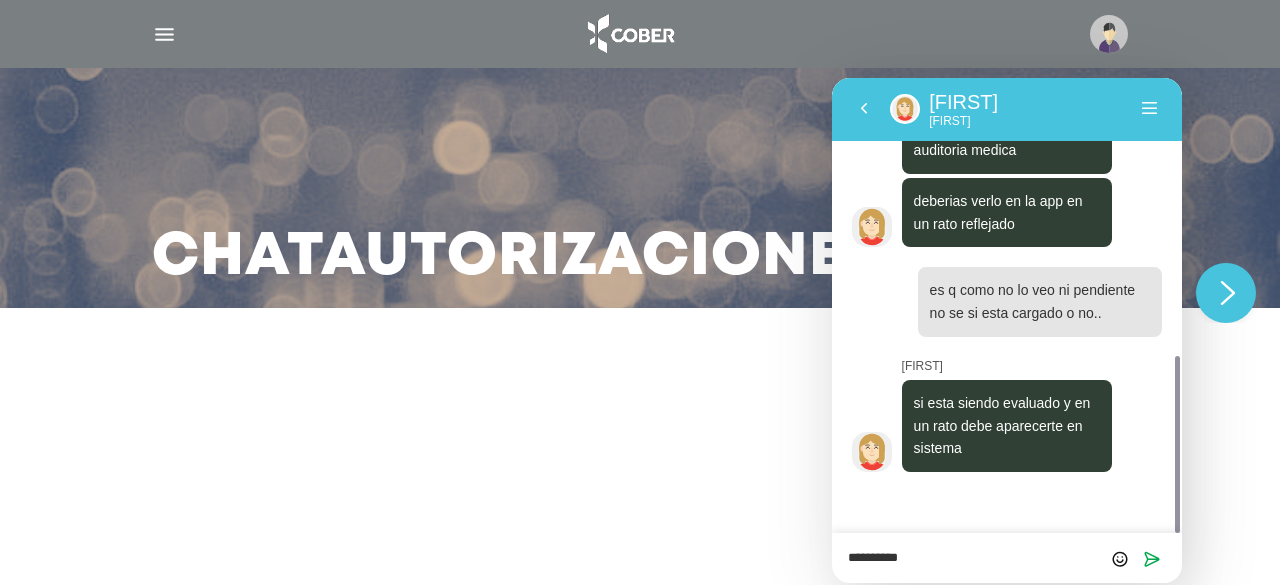 type 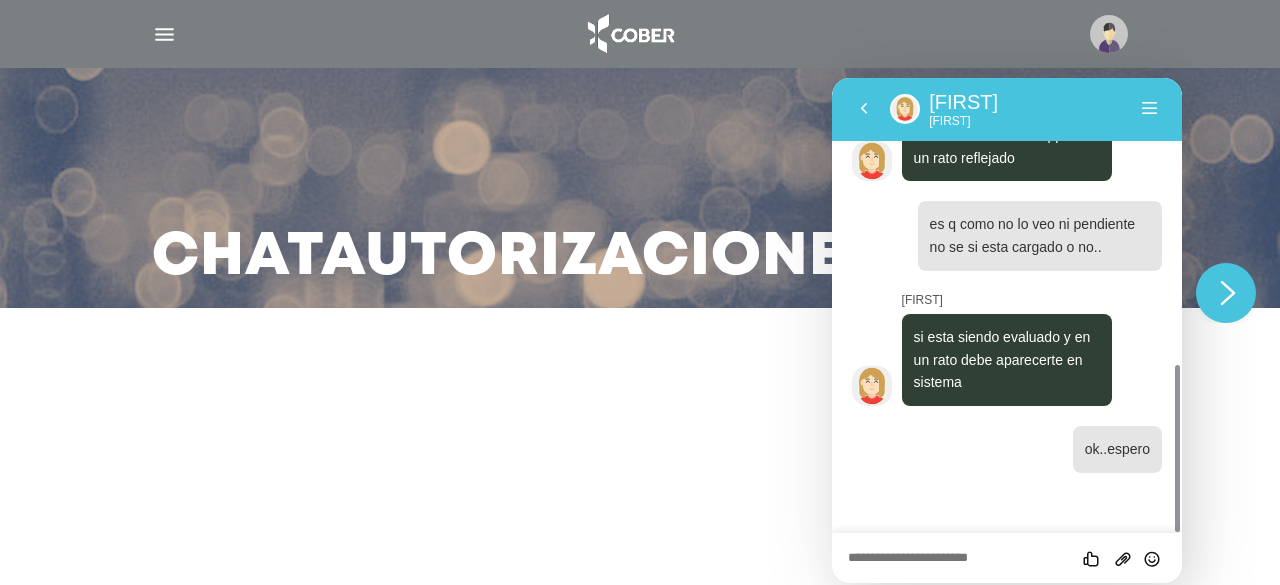 scroll, scrollTop: 474, scrollLeft: 0, axis: vertical 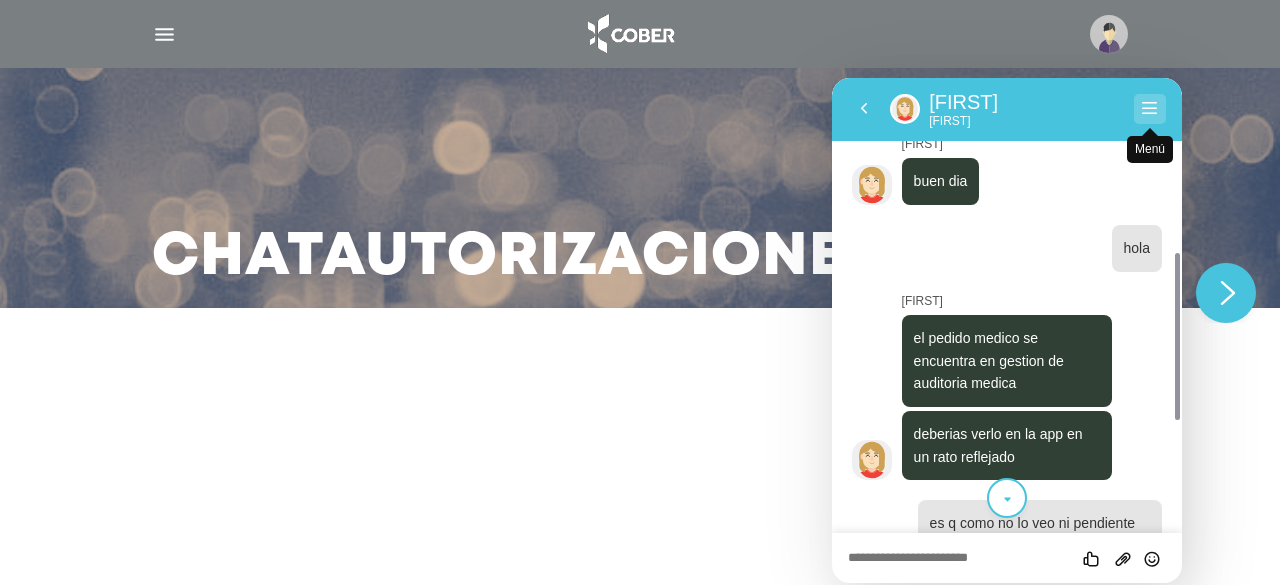 click on "Menú" at bounding box center (1150, 109) 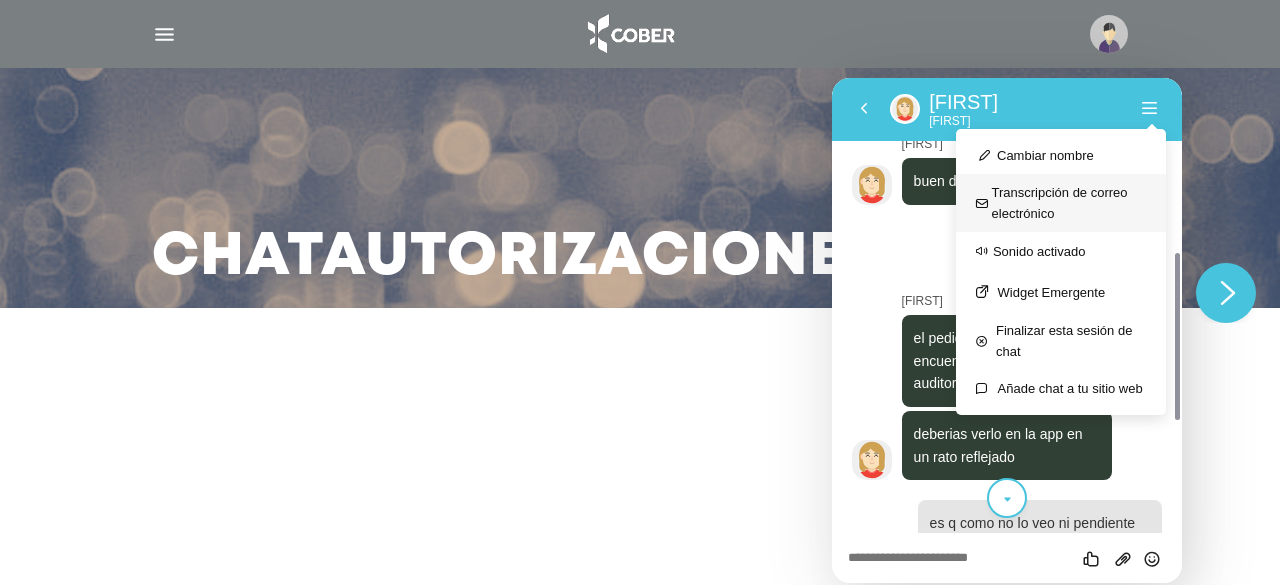click on "Transcripción de correo electrónico" at bounding box center (1061, 203) 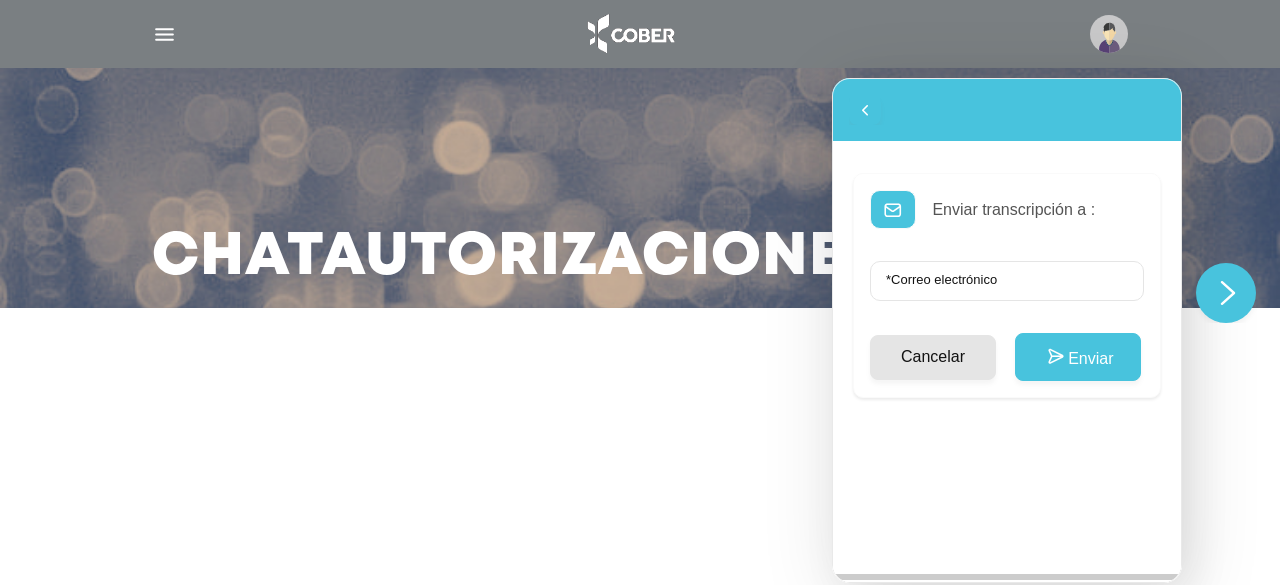 click on "*  Correo electrónico" at bounding box center [941, 279] 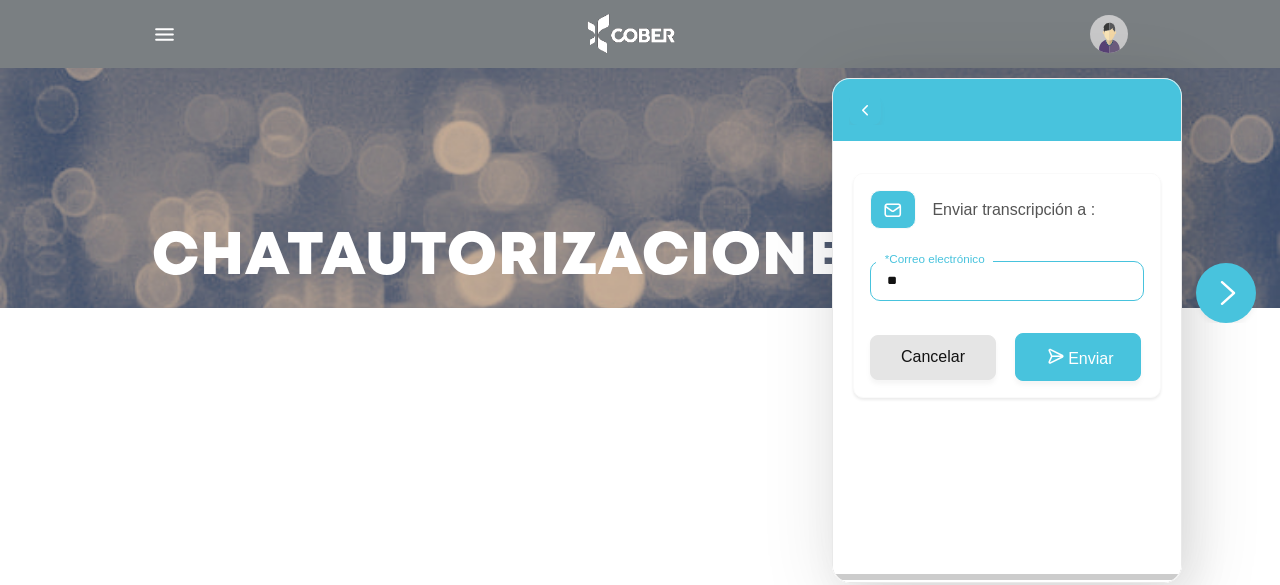 type on "*" 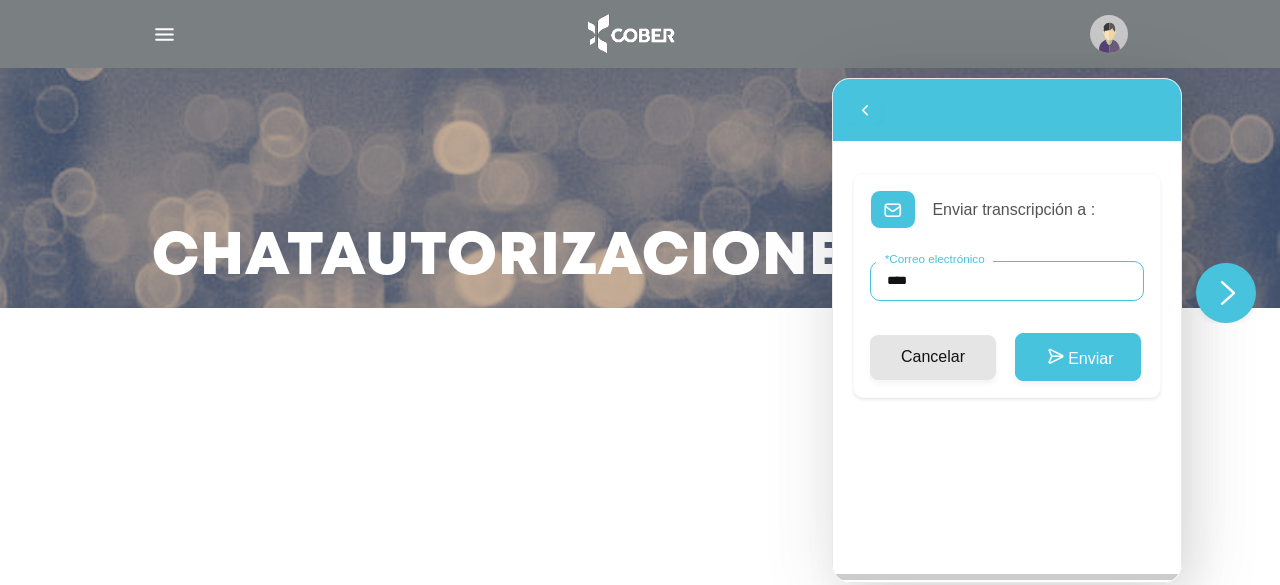 type on "**********" 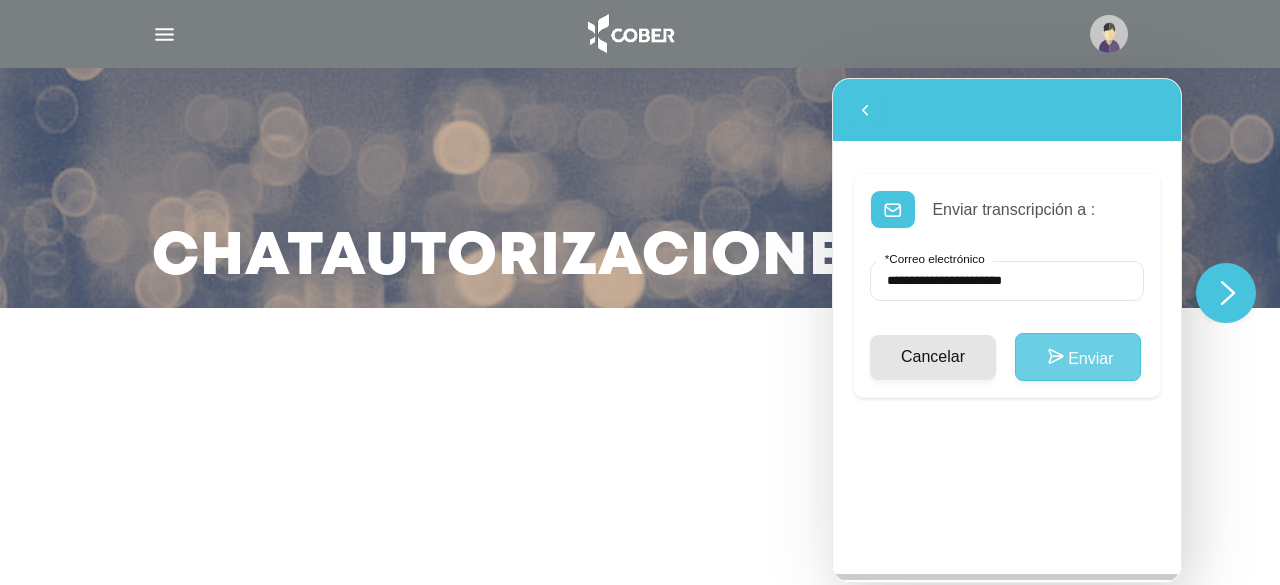 click on "Enviar" at bounding box center (1078, 357) 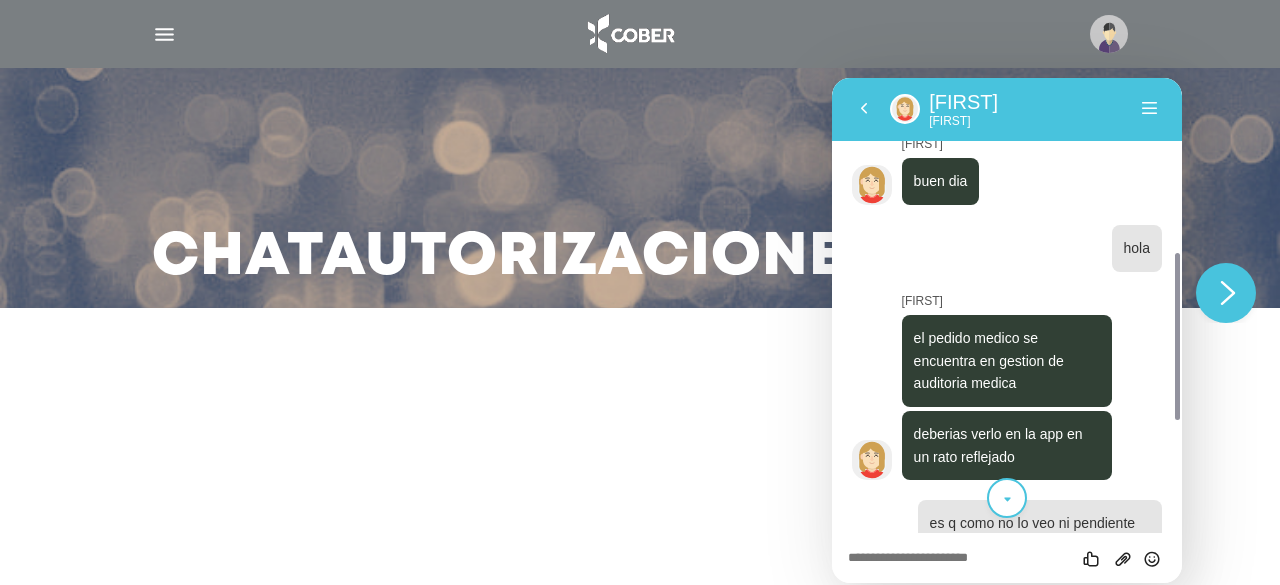 click at bounding box center [1007, 500] 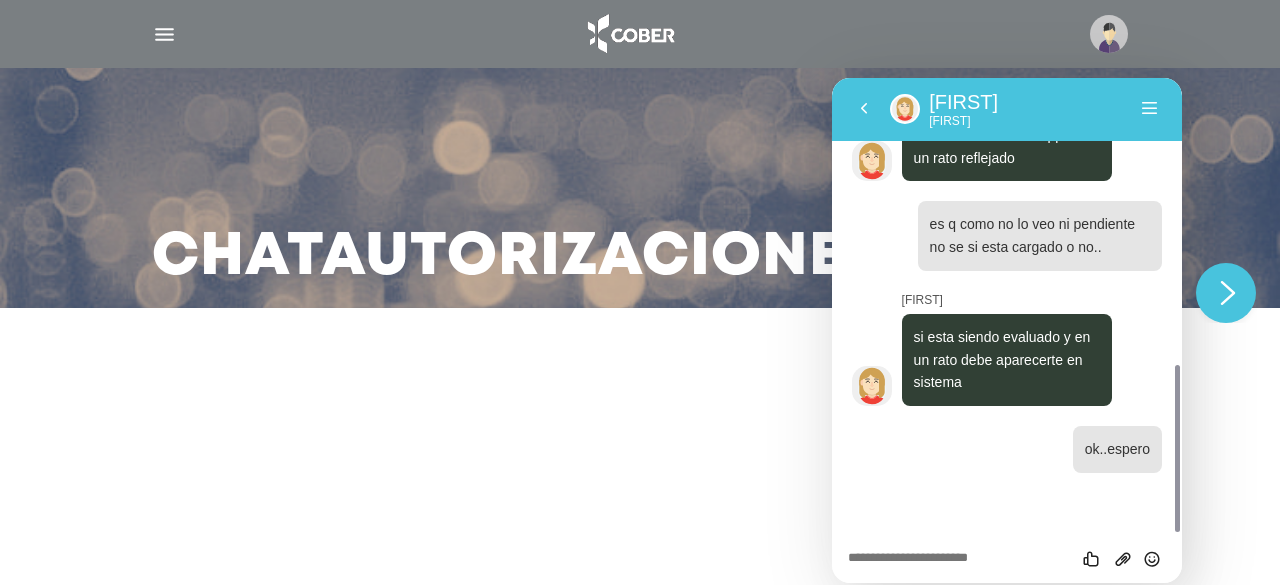 scroll, scrollTop: 574, scrollLeft: 0, axis: vertical 